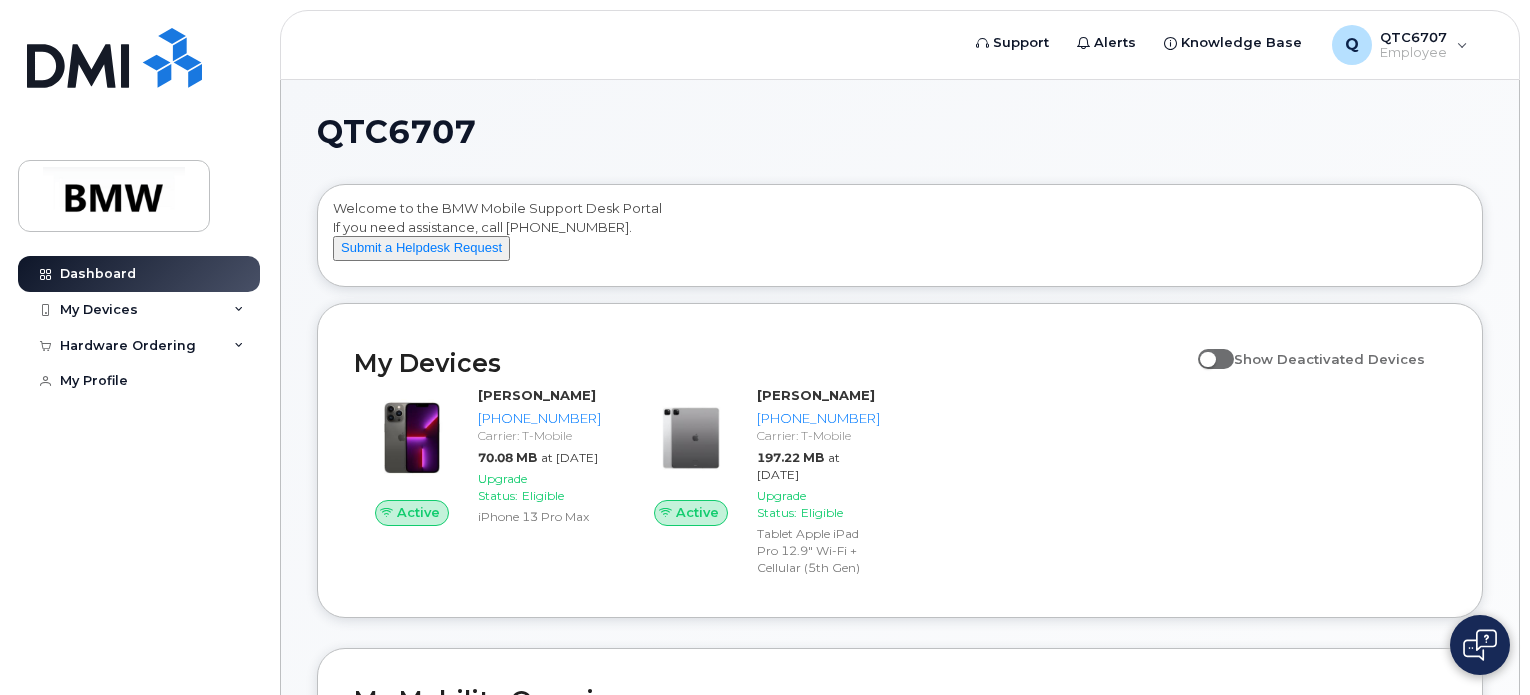 scroll, scrollTop: 0, scrollLeft: 0, axis: both 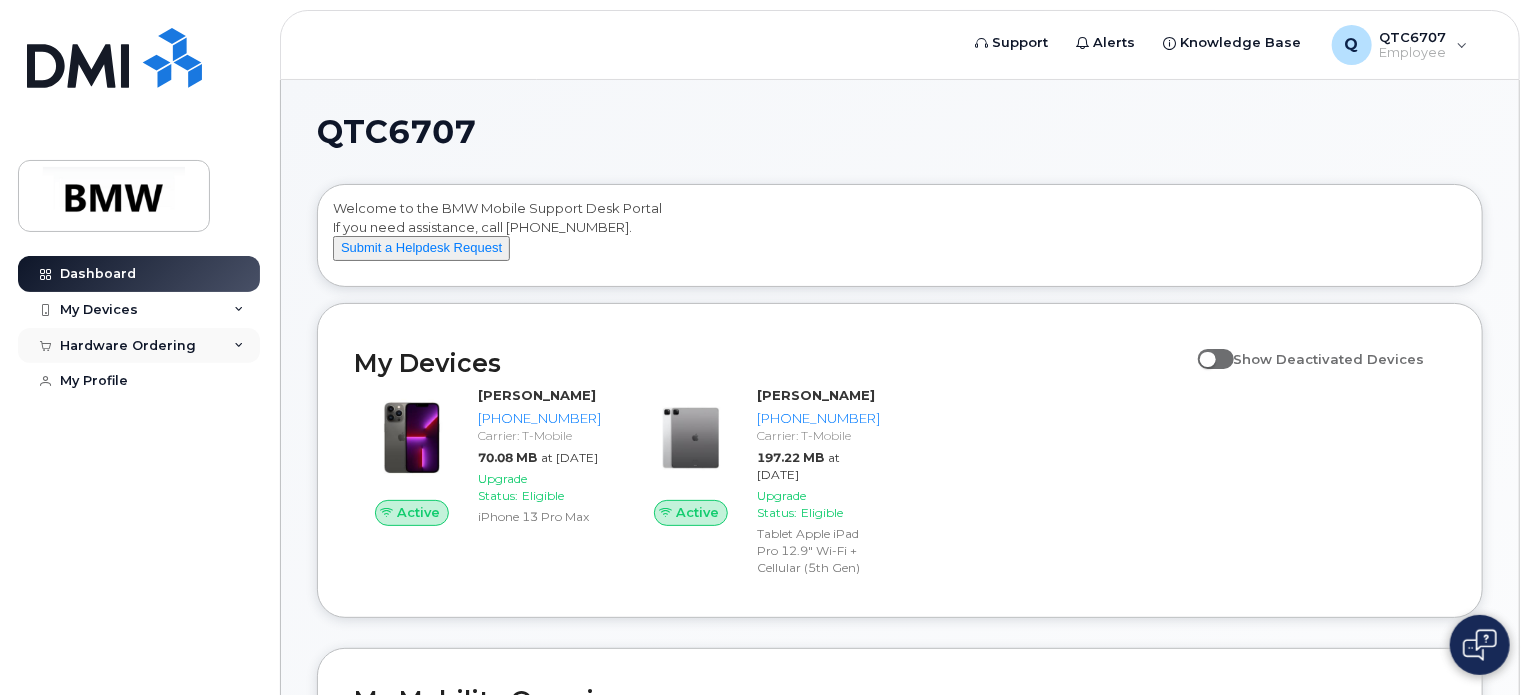 click on "Hardware Ordering" 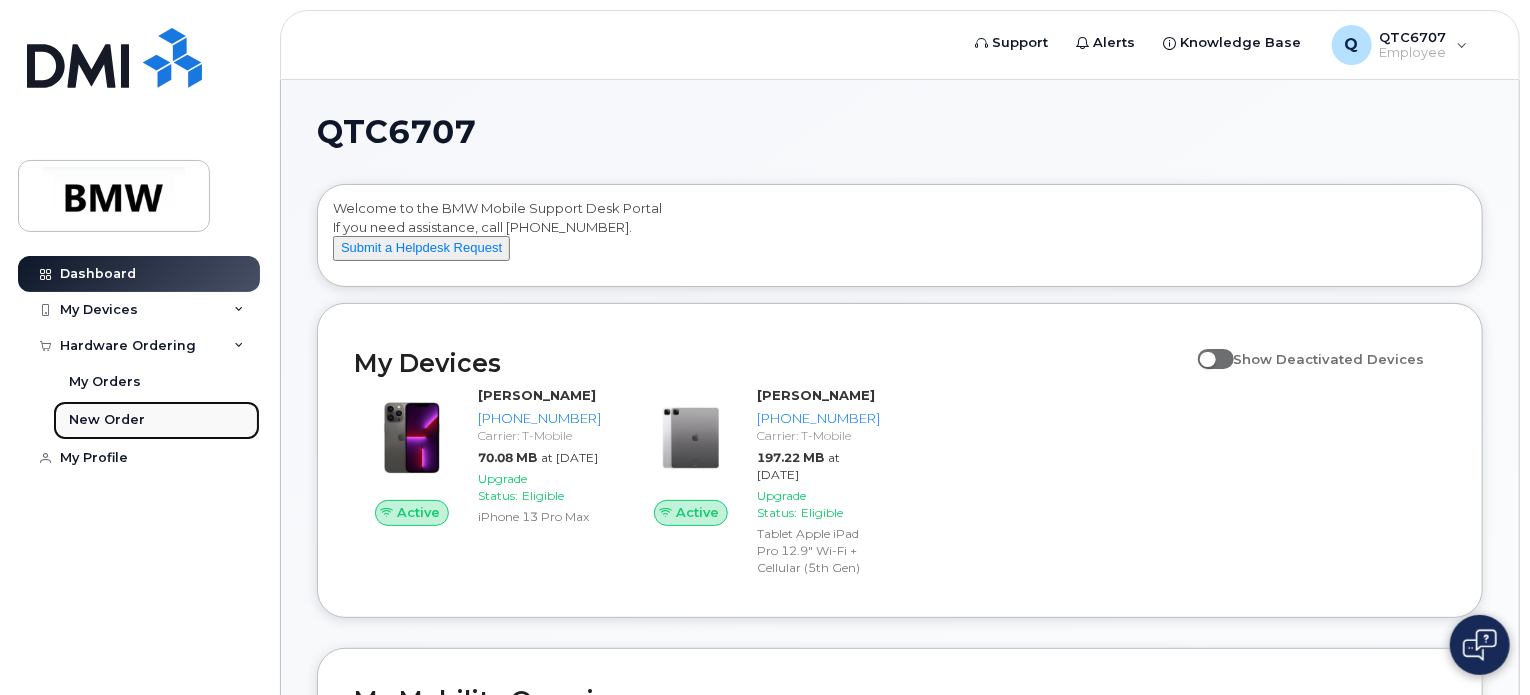 click on "New Order" 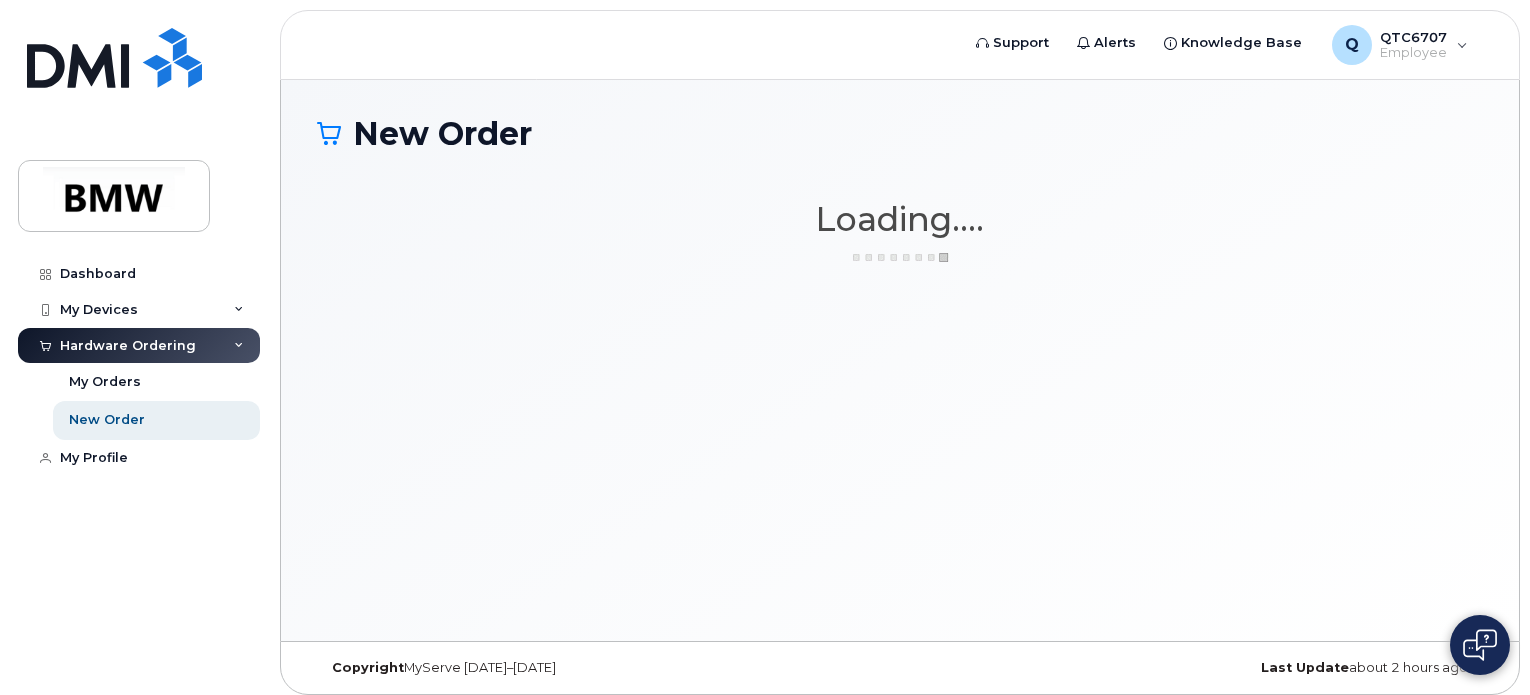 scroll, scrollTop: 0, scrollLeft: 0, axis: both 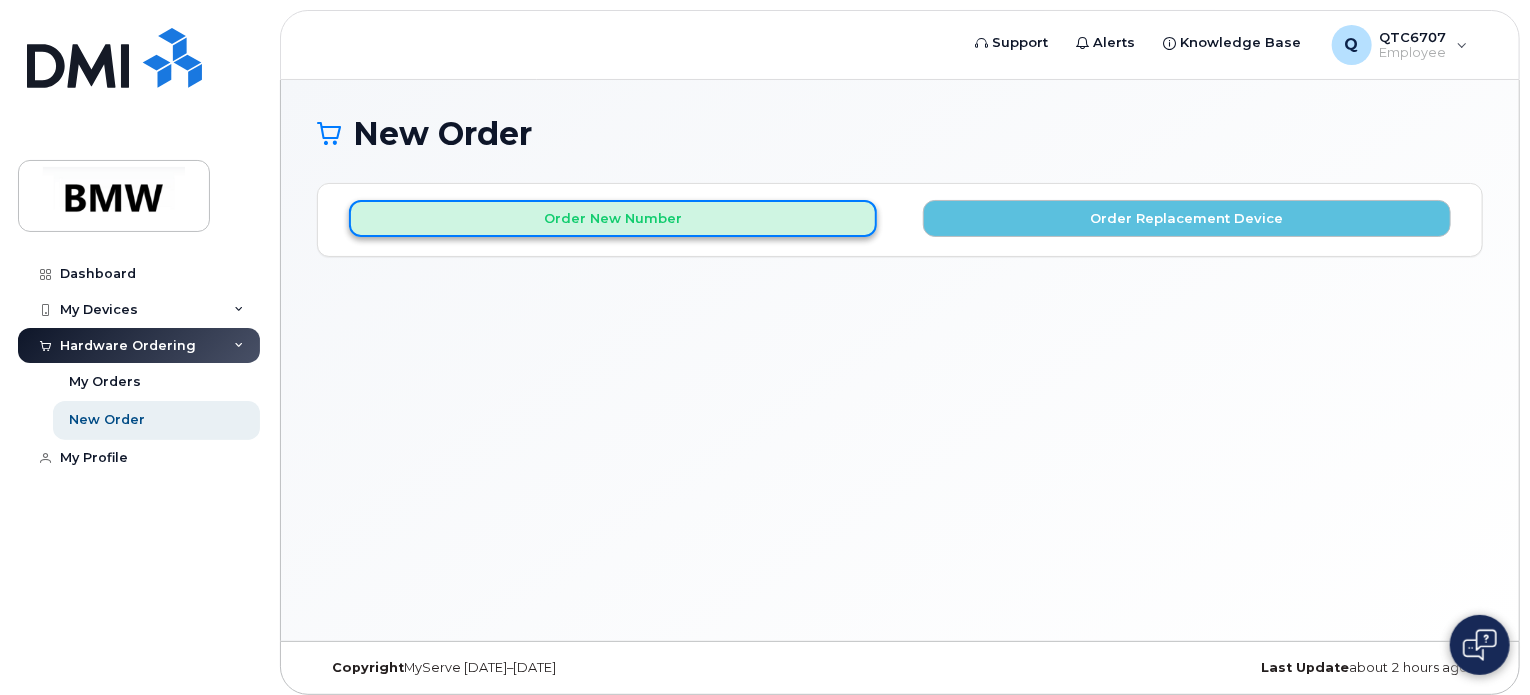 click on "Order New Number" 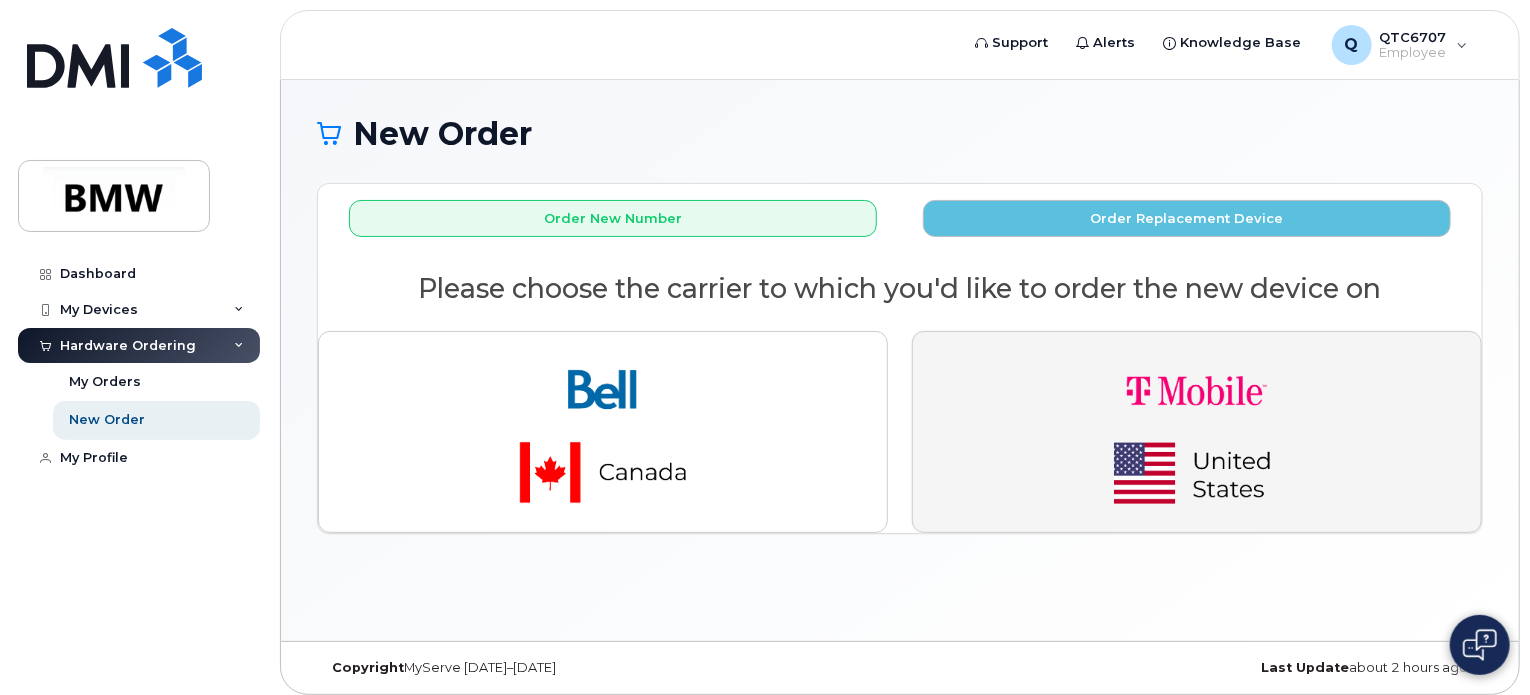 click 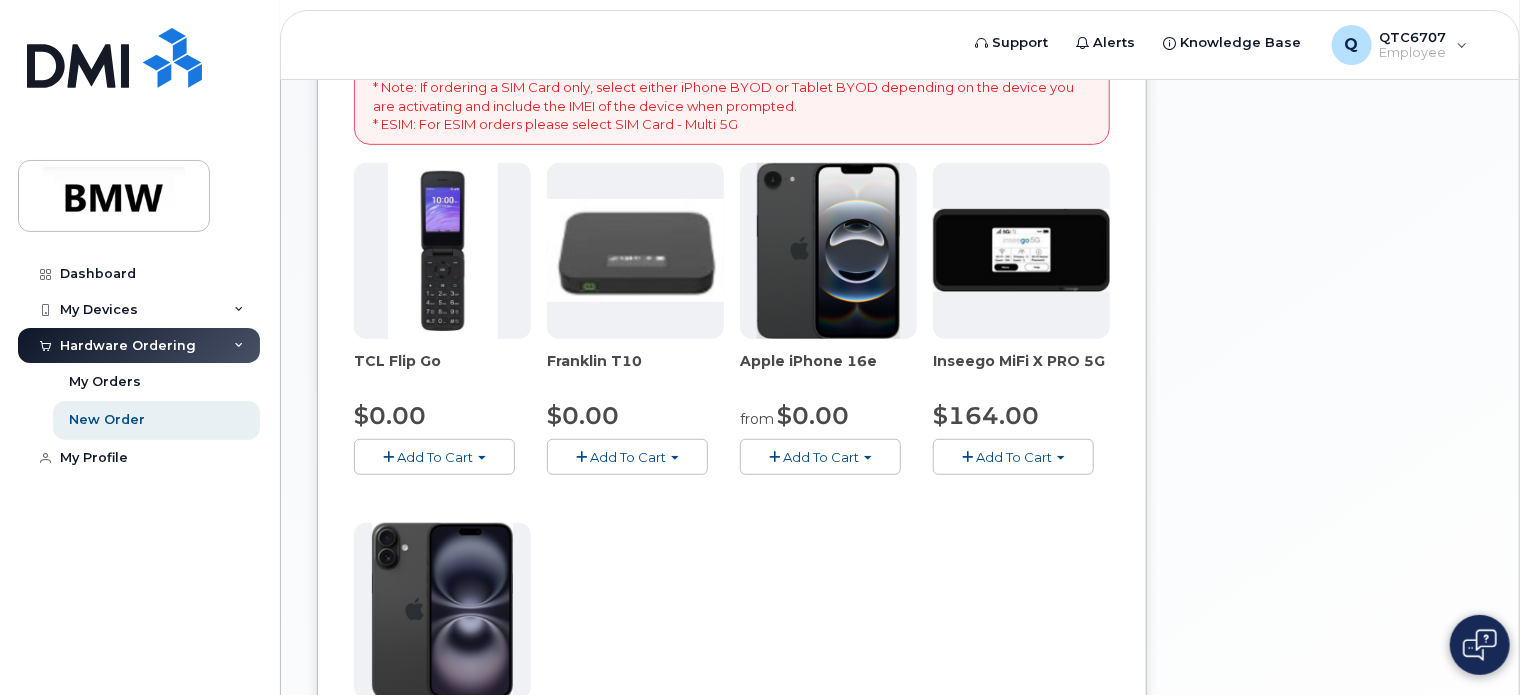 scroll, scrollTop: 500, scrollLeft: 0, axis: vertical 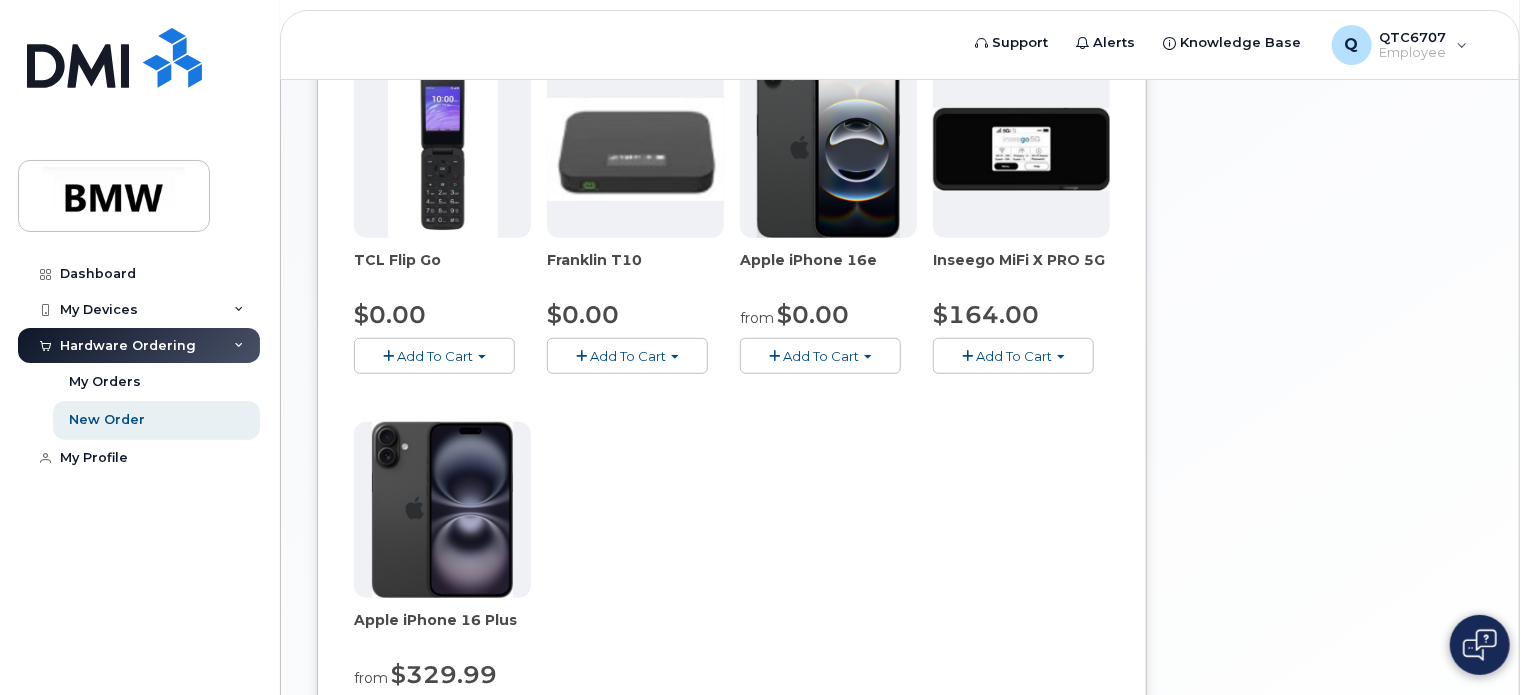 click on "Add To Cart" 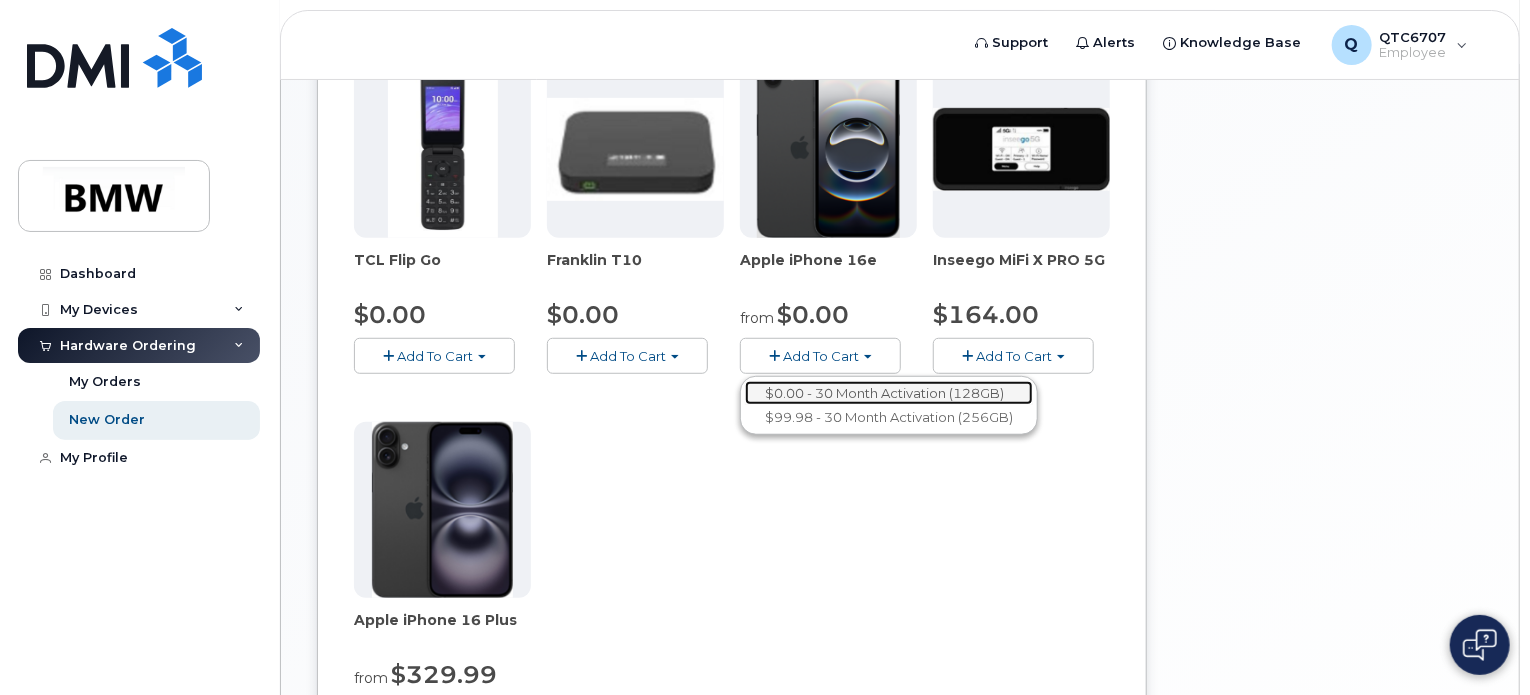 click on "$0.00 - 30 Month Activation (128GB)" 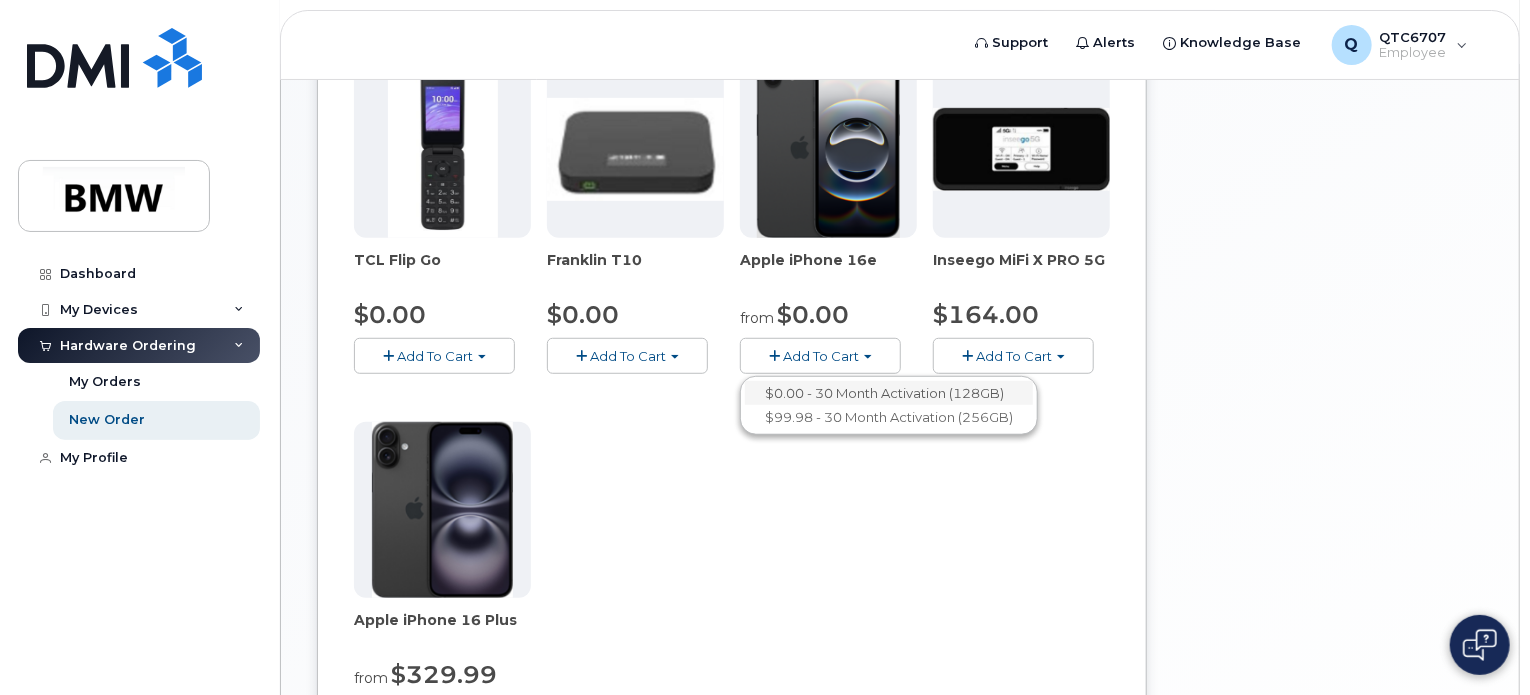 scroll, scrollTop: 19, scrollLeft: 0, axis: vertical 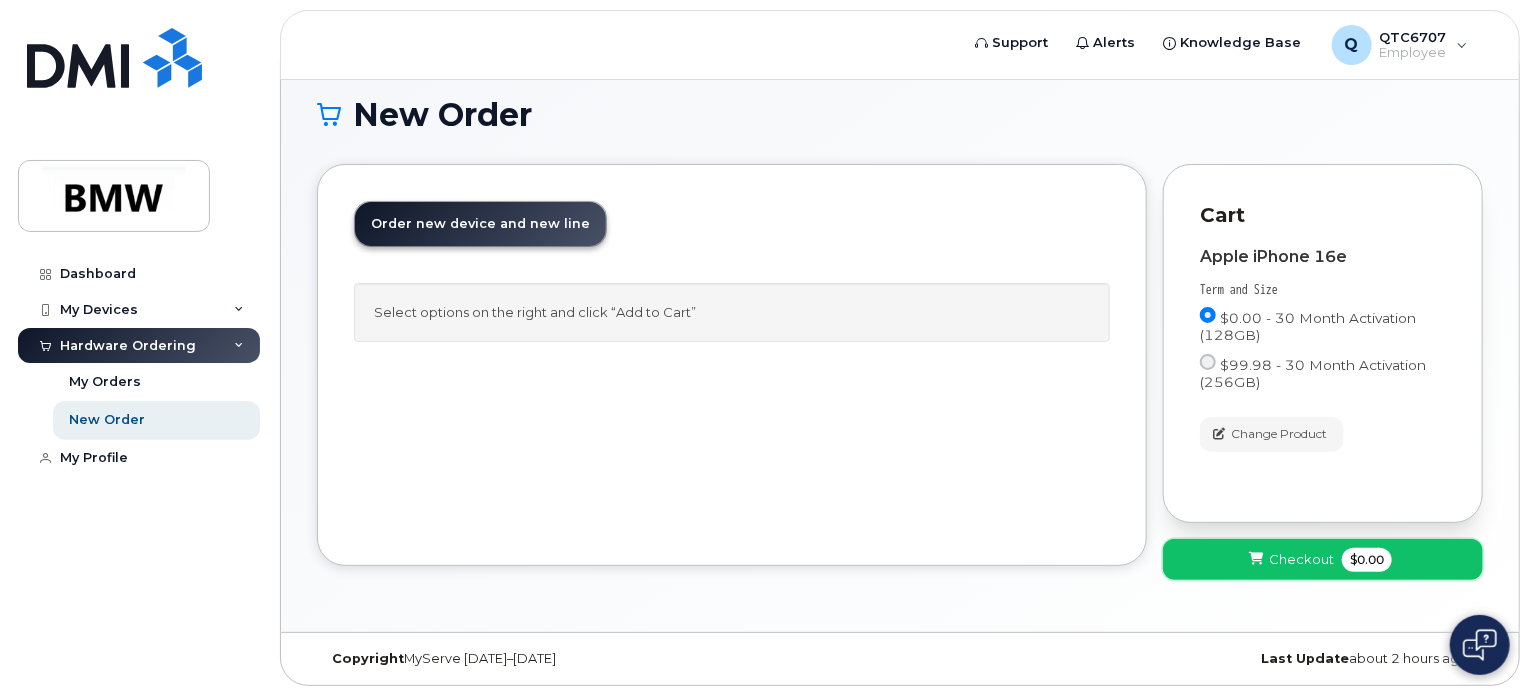 click on "Checkout" 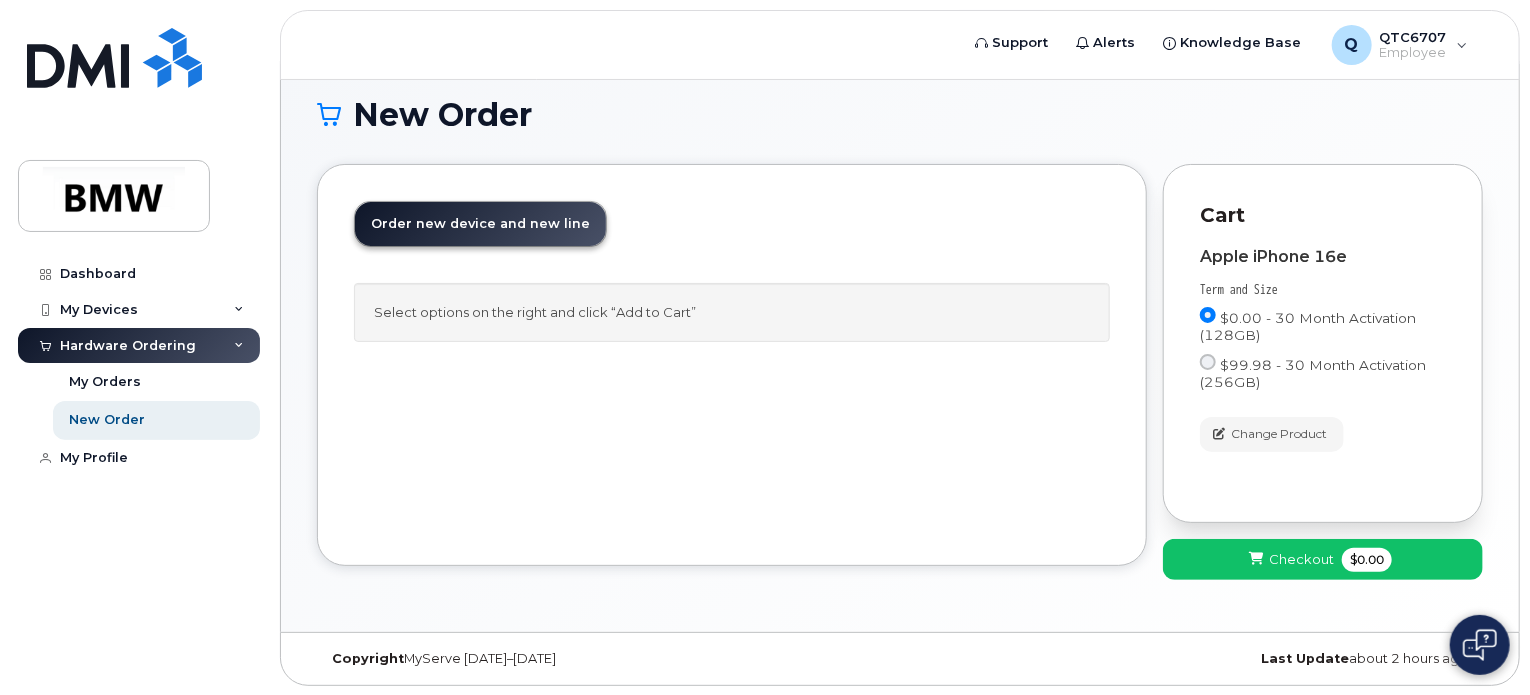 scroll, scrollTop: 9, scrollLeft: 0, axis: vertical 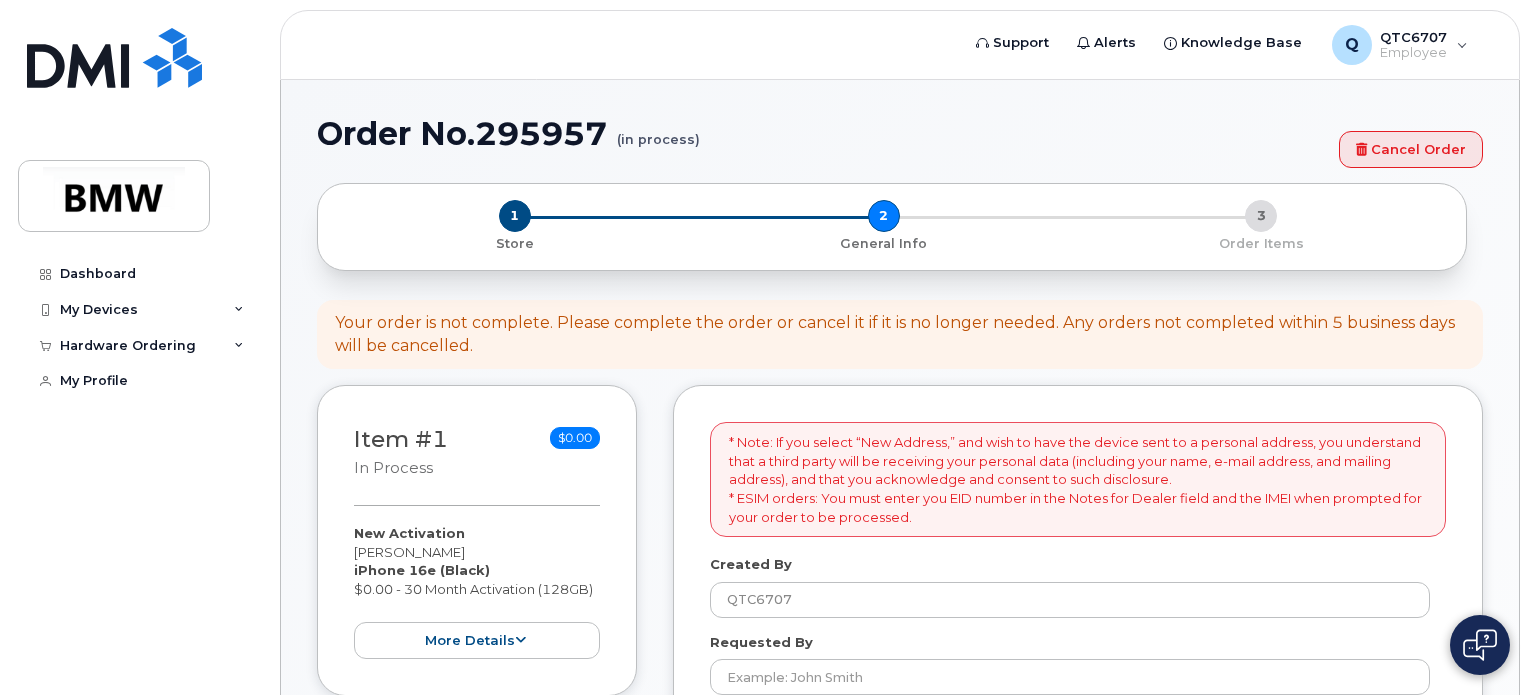 select 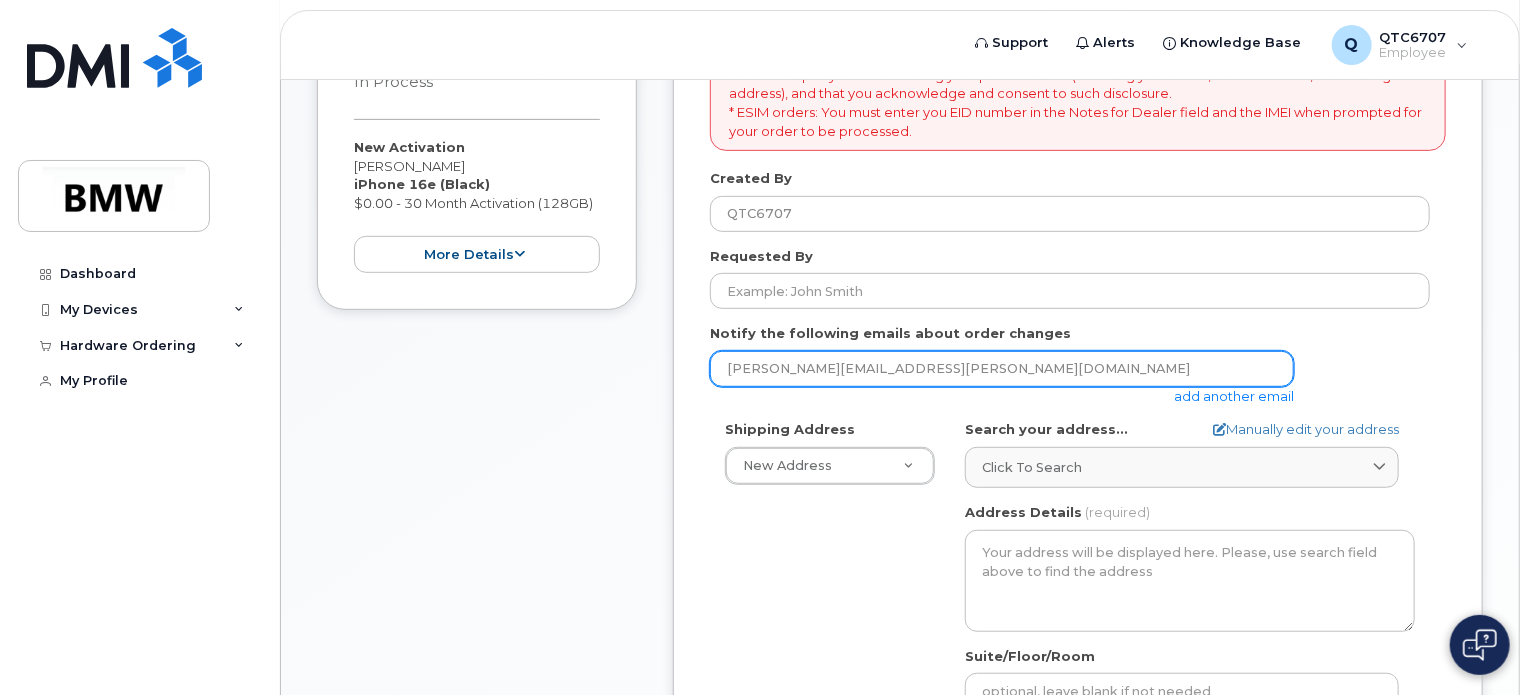 scroll, scrollTop: 400, scrollLeft: 0, axis: vertical 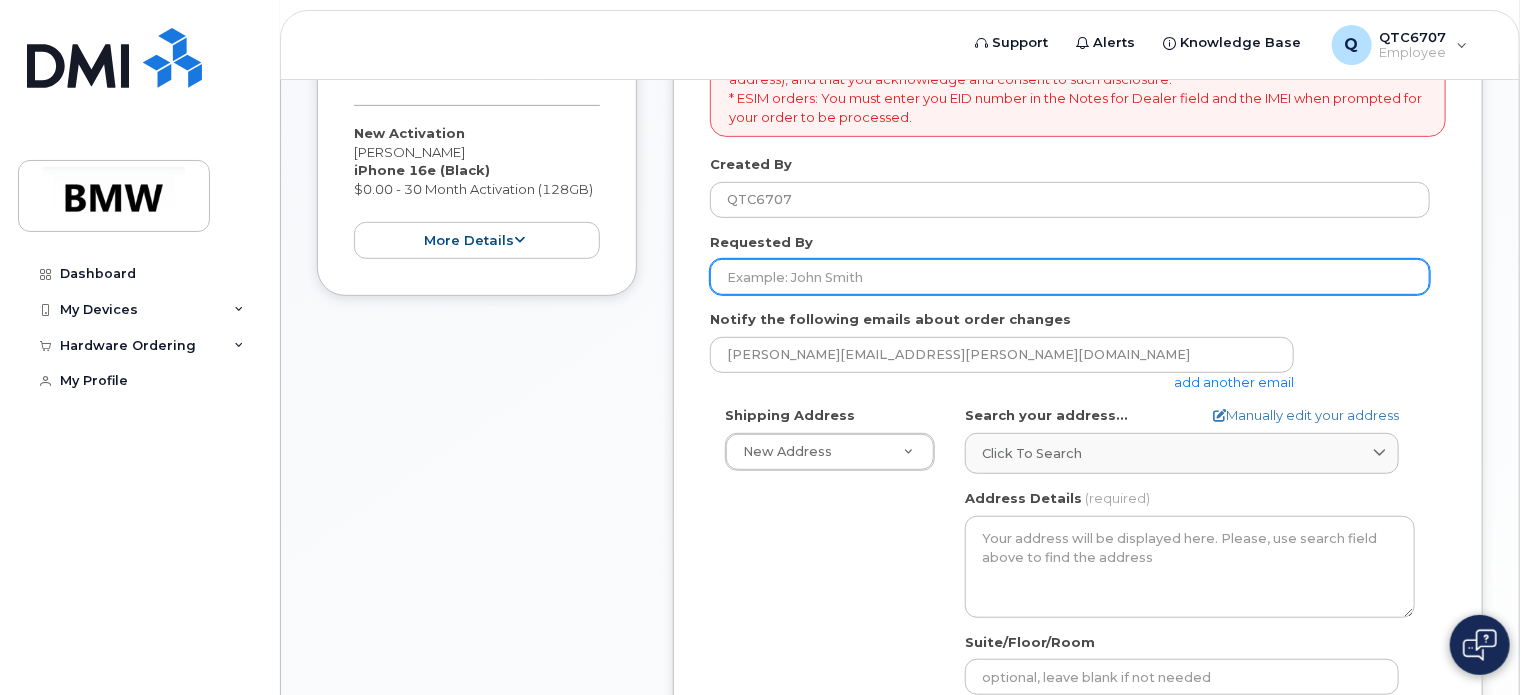 click on "Requested By" 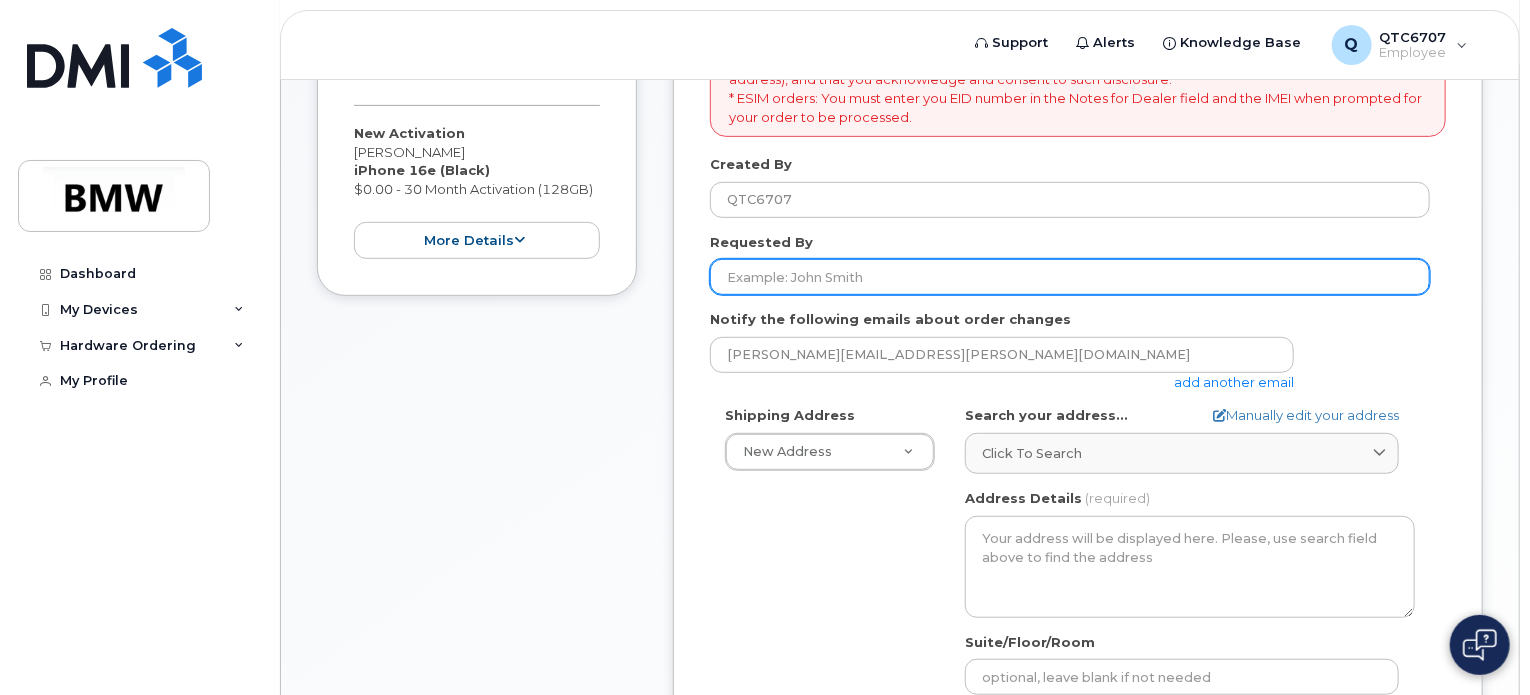 type on "[PERSON_NAME]" 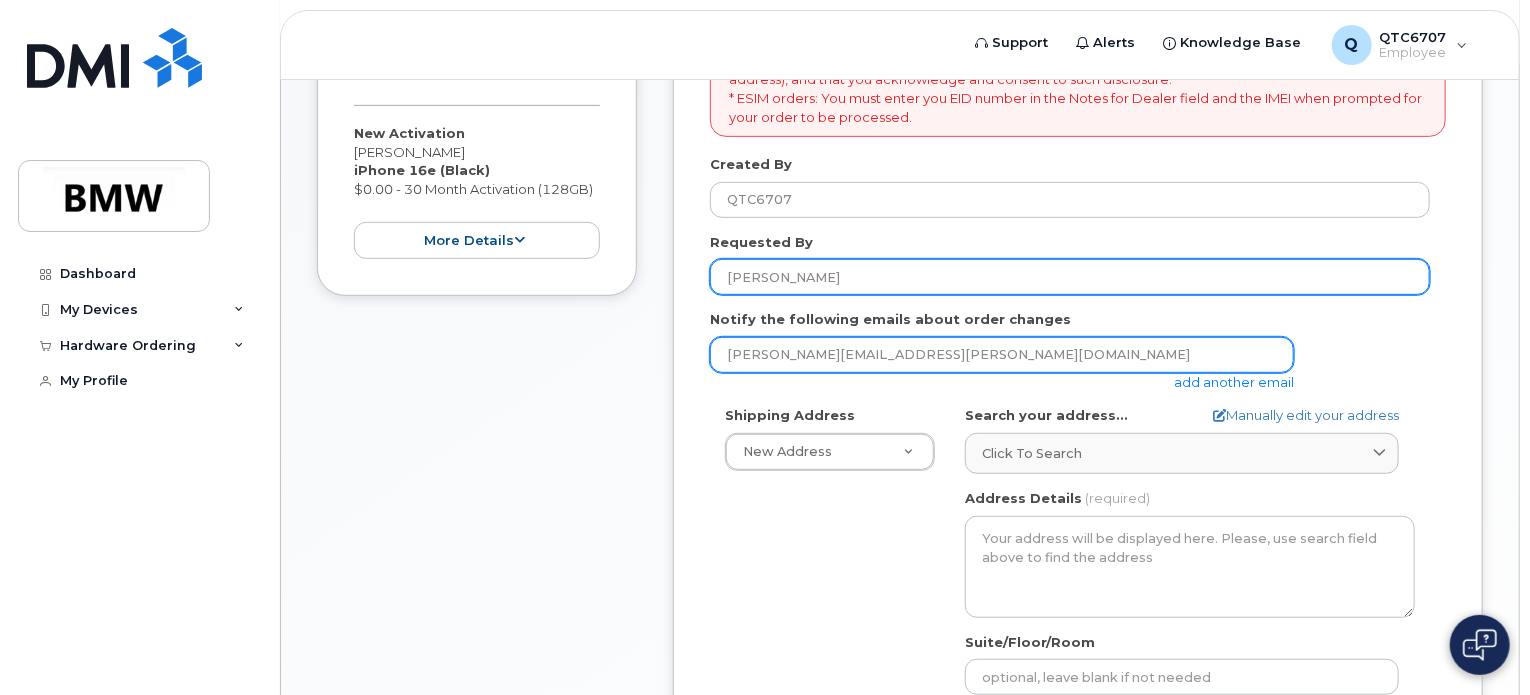 scroll, scrollTop: 500, scrollLeft: 0, axis: vertical 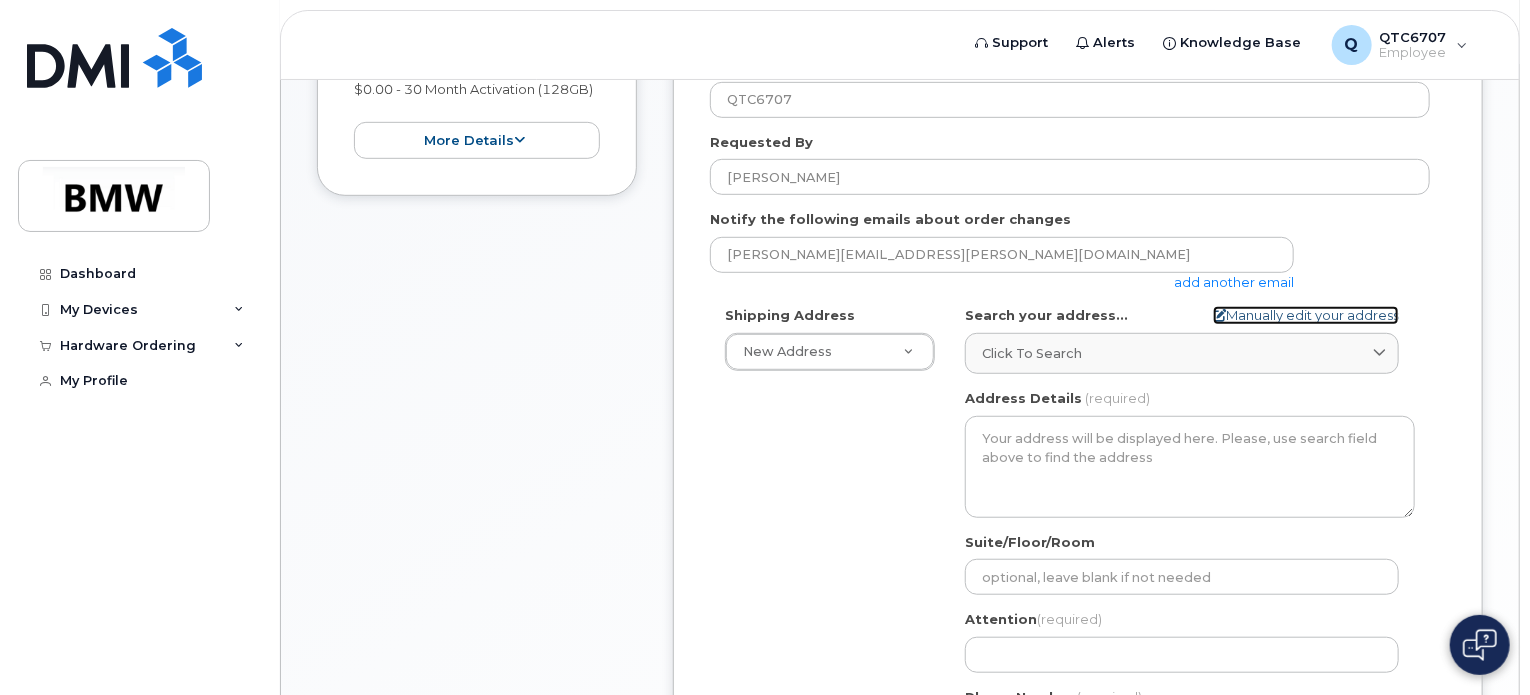 click on "Manually edit your address" 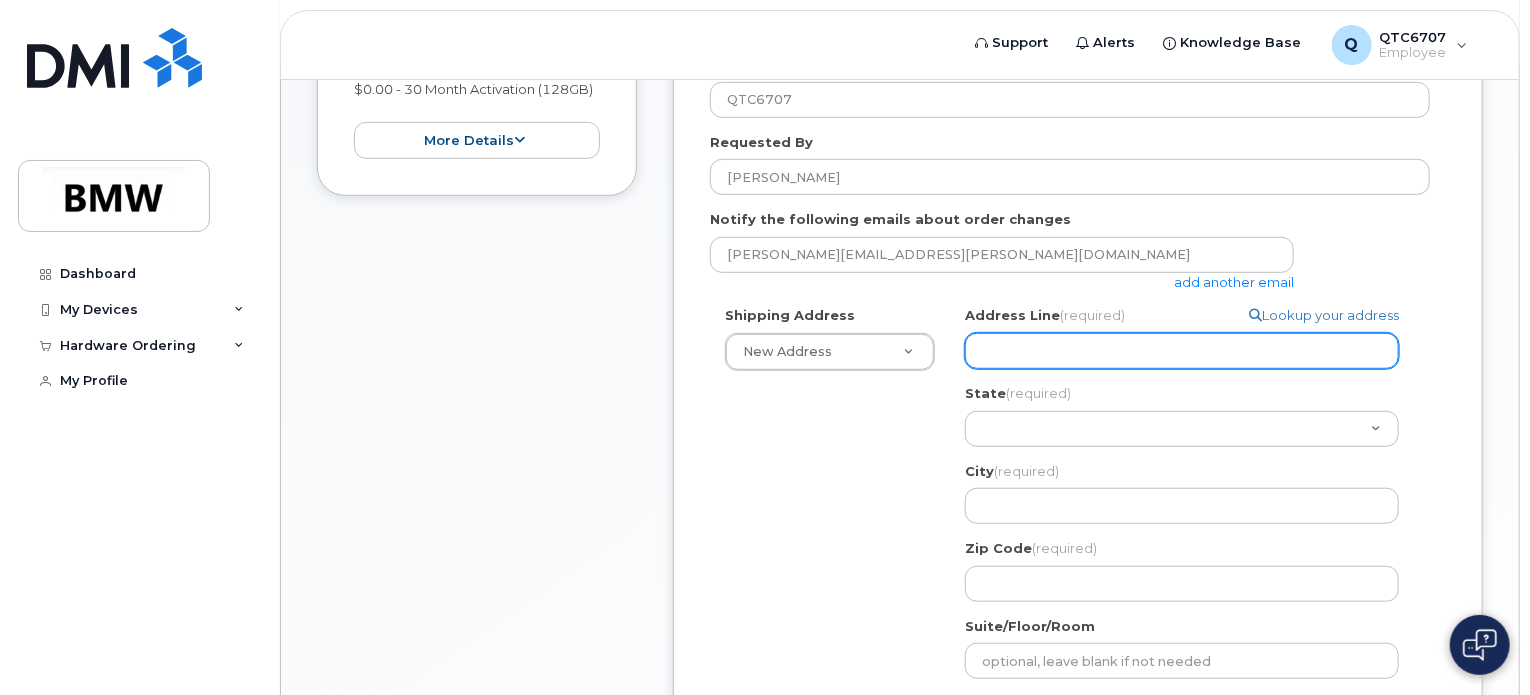 click on "Address Line
(required)" 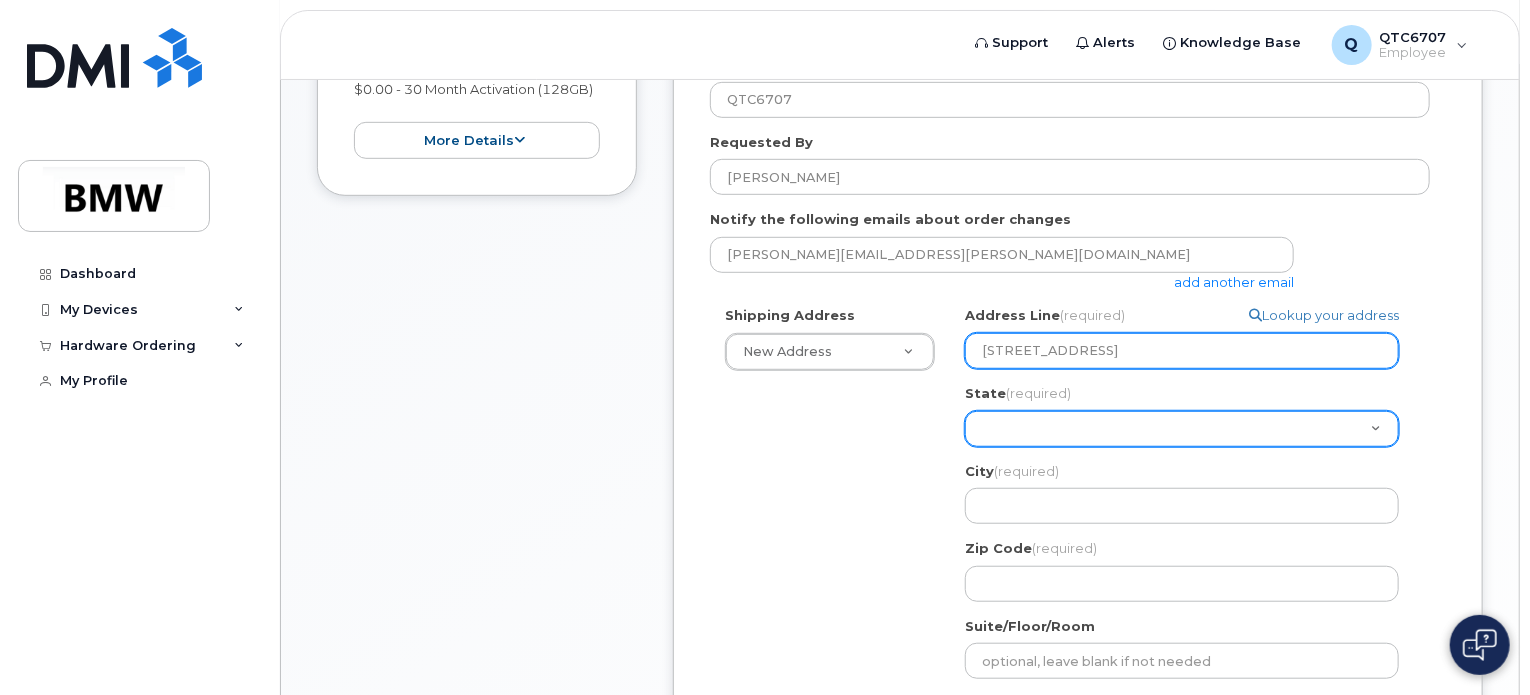 select on "SC" 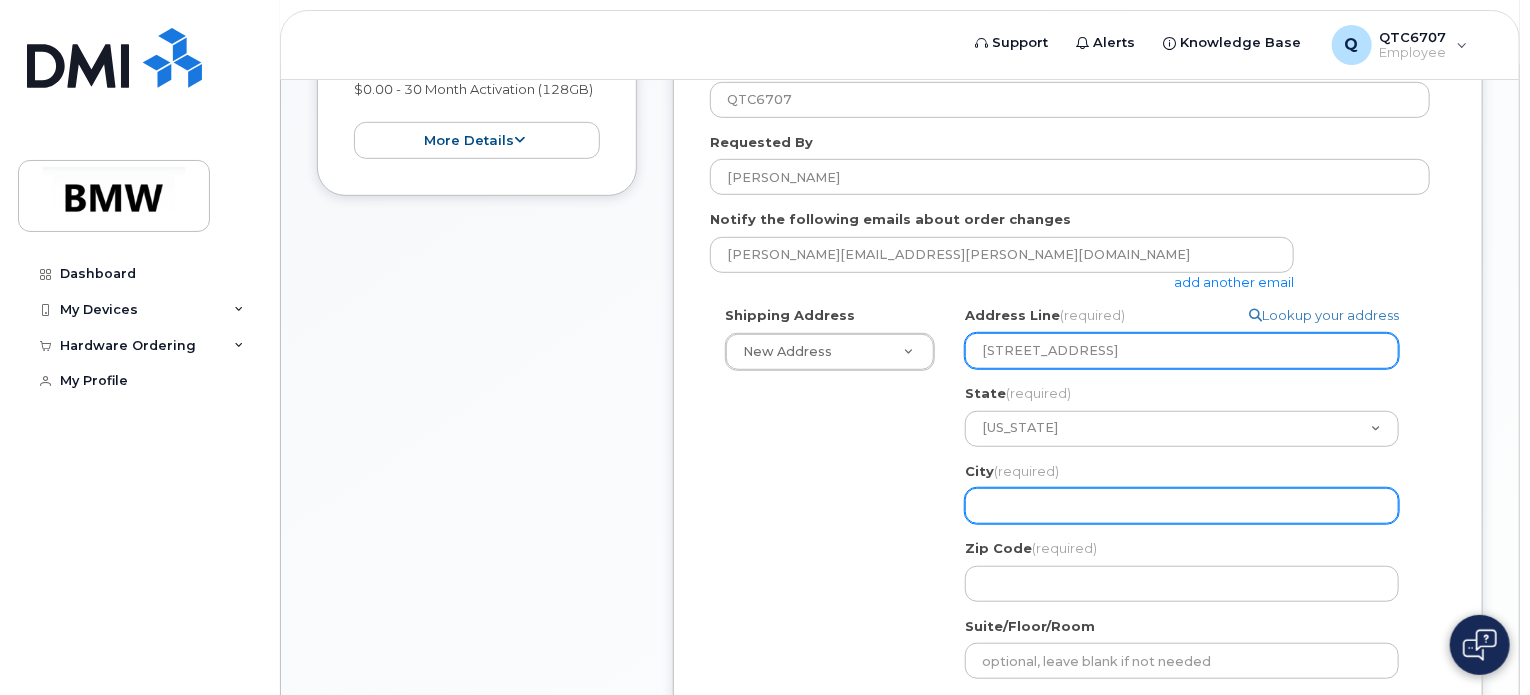 type on "Pendleton" 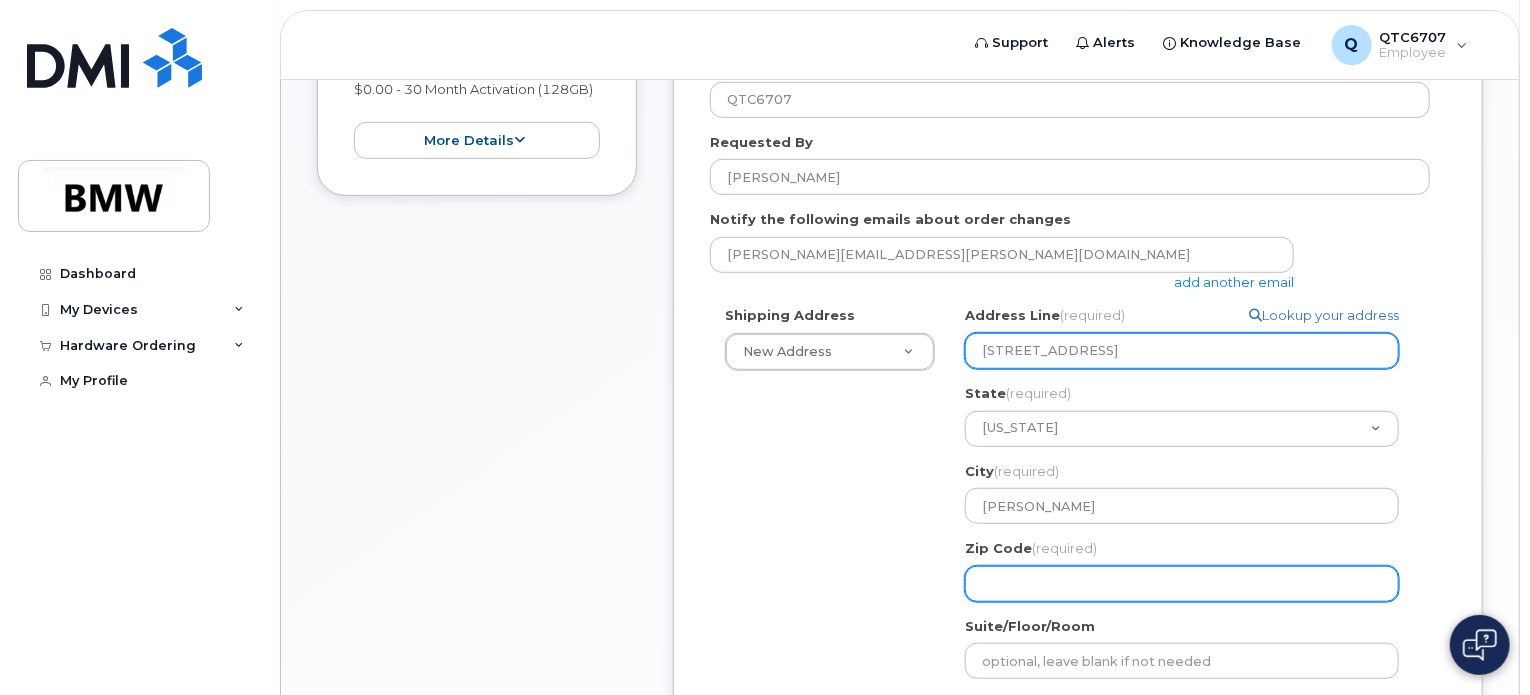 type on "29670-8929" 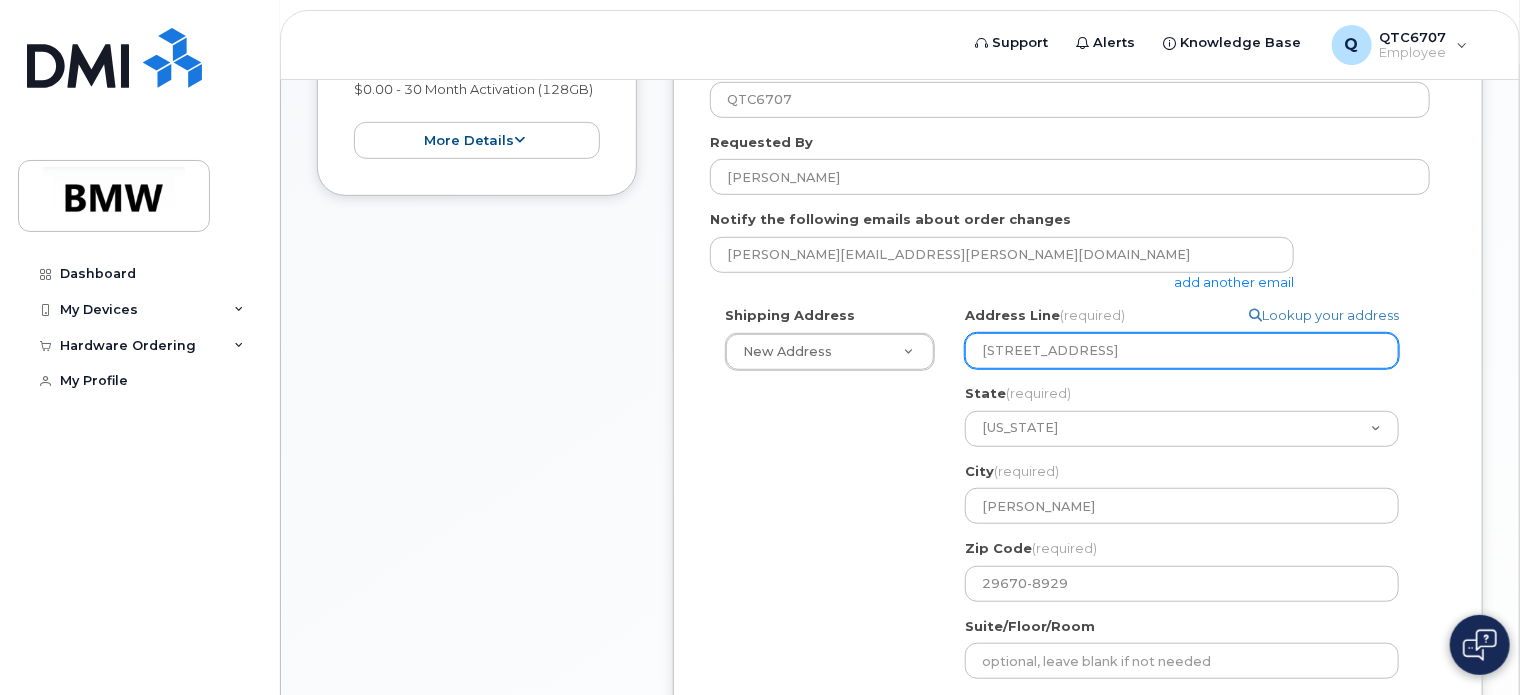 type on "8646339783" 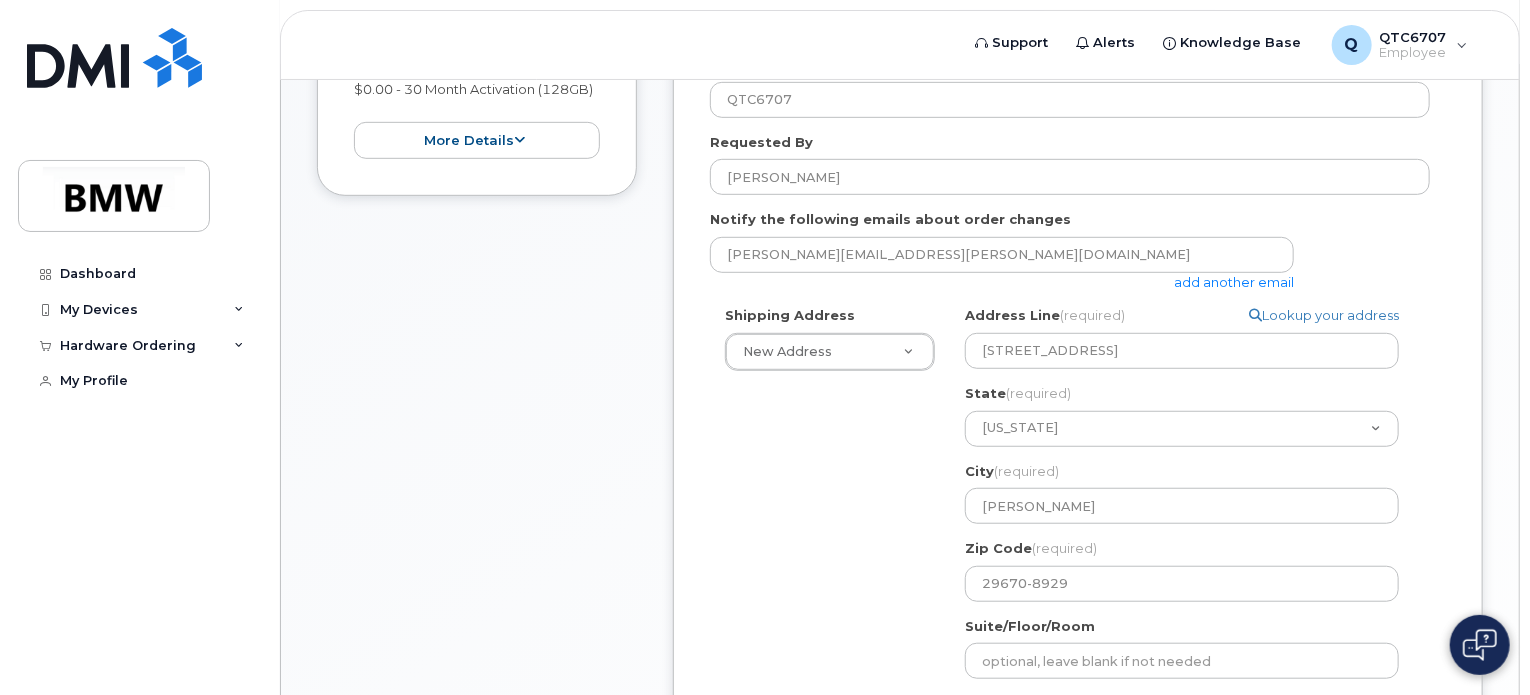 click on "Shipping Address
New Address                                     New Address 106 Soliel Way BMW MC Plant BMW North America Financial Services ITRC
SC
Pendleton
Search your address...
Manually edit your address
Click to search No available options
Address Line
(required)
Lookup your address
106 Soliel Way
State
(required)
Alabama
Alaska
American Samoa
Arizona
Arkansas
California
Colorado
Connecticut
Delaware
District of Columbia
Florida
Georgia
Guam
Hawaii
Idaho
Illinois
Indiana
Iowa
Kansas
Kentucky
Louisiana
Maine
Maryland
Massachusetts
Michigan
Minnesota
Mississippi
Missouri
Montana
Nebraska
Nevada
New Hampshire
New Jersey
New Mexico
New York
North Carolina
North Dakota
Ohio
Oklahoma
Oregon
Pennsylvania
Puerto Rico
Rhode Island
South Carolina
South Dakota
Tennessee
Texas
Utah
Vermont
Virginia
Virgin Islands
Washington
West Virginia" 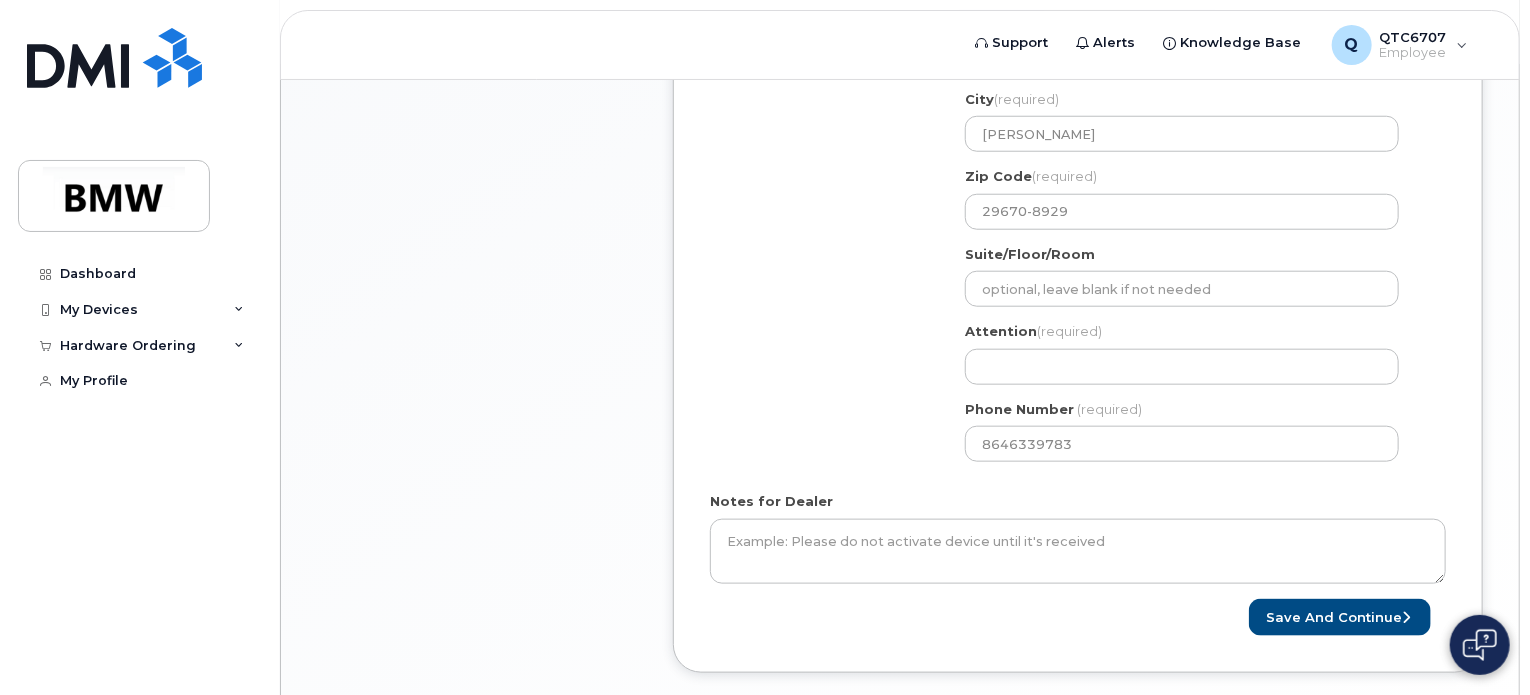 scroll, scrollTop: 900, scrollLeft: 0, axis: vertical 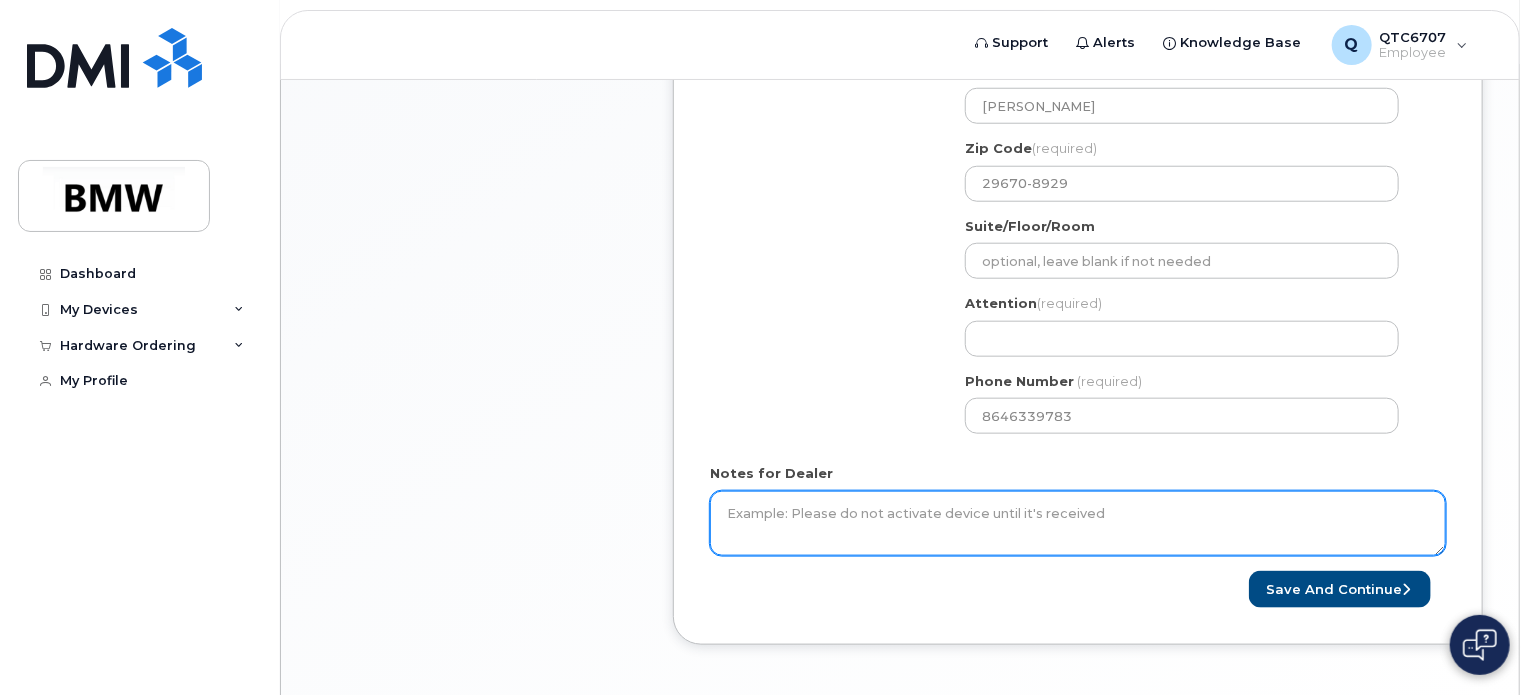 click on "Notes for Dealer" 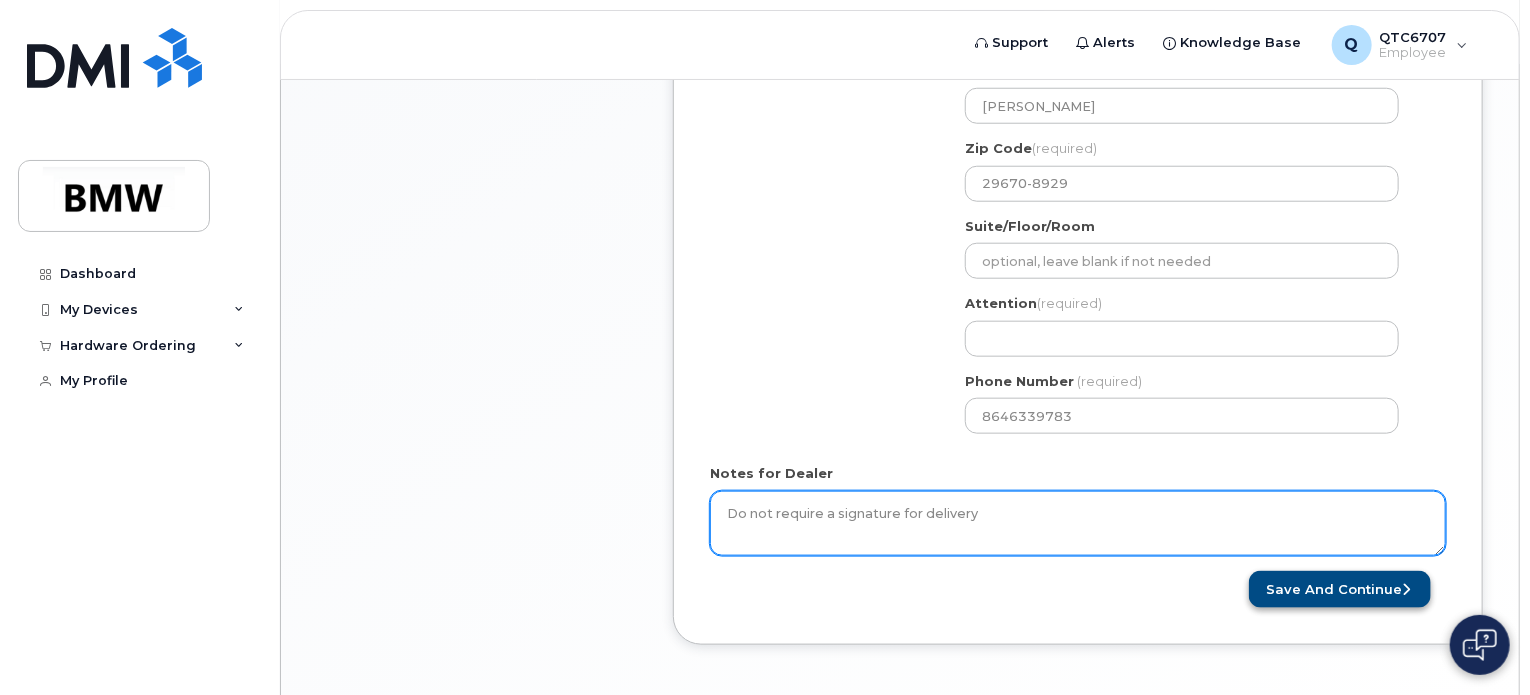 type on "Do not require a signature for delivery" 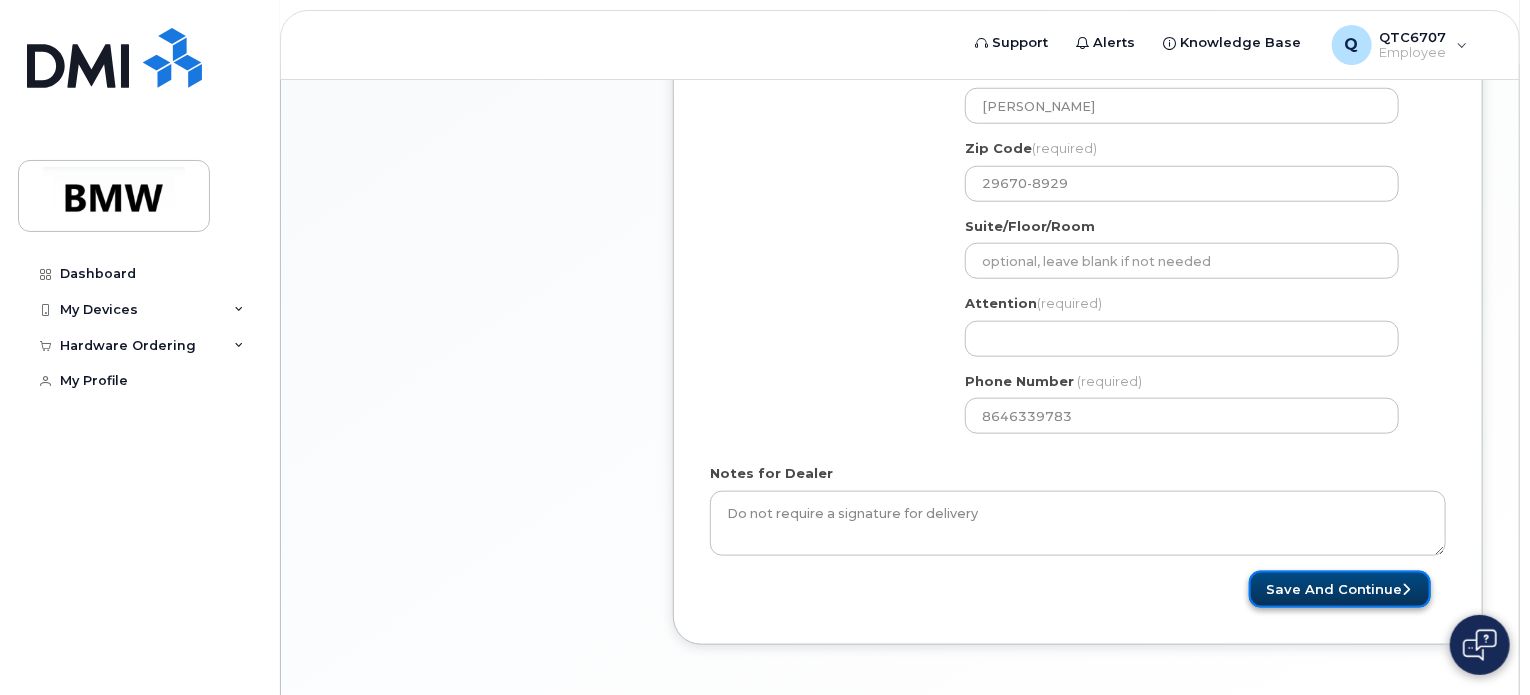 click on "Save and Continue" 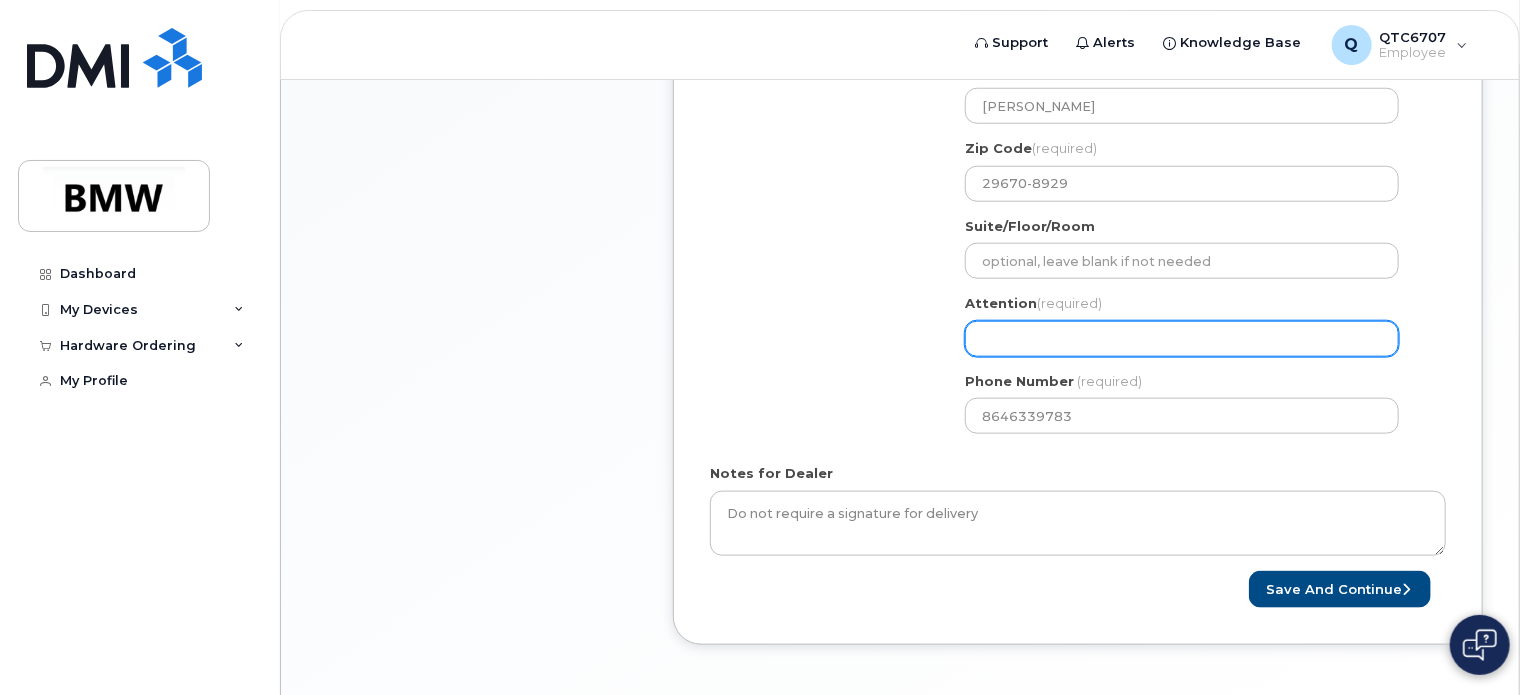 click on "Attention
(required)" 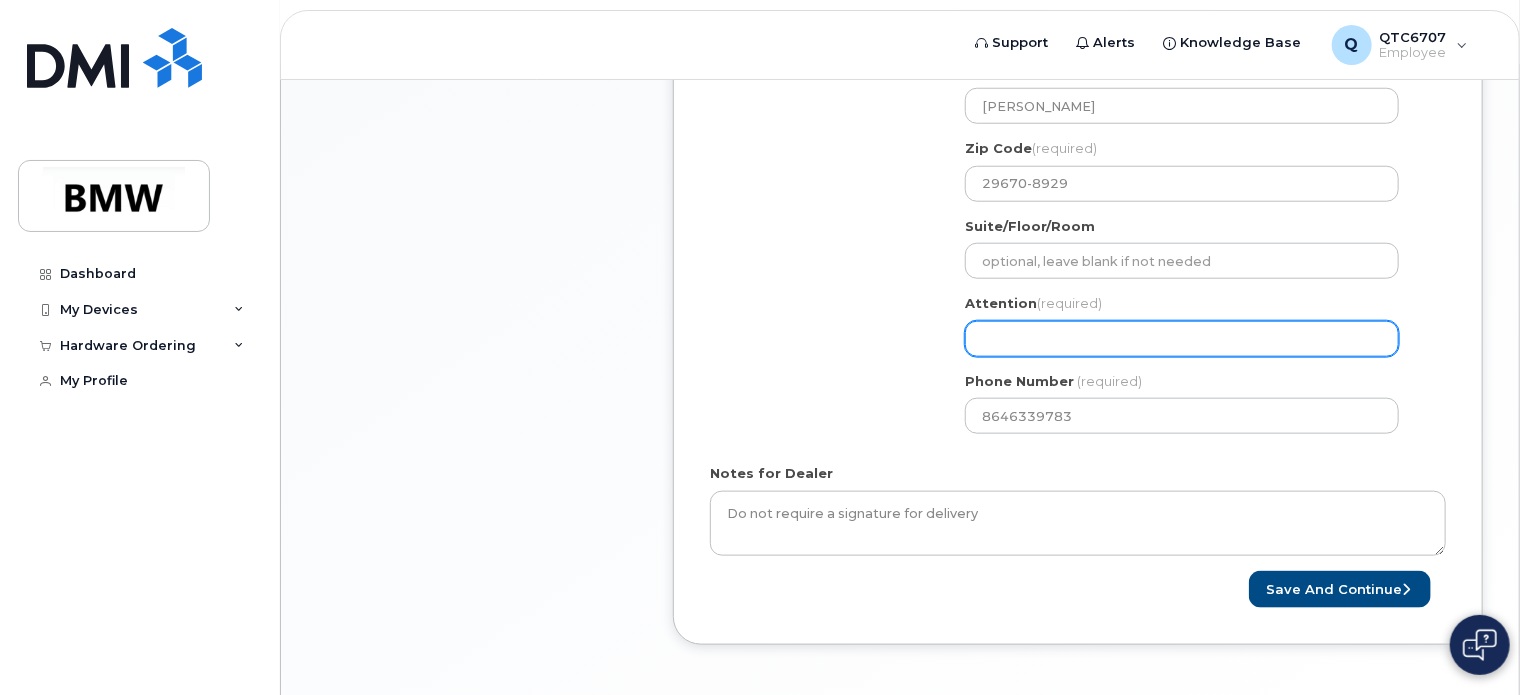 type on "Michael Graham" 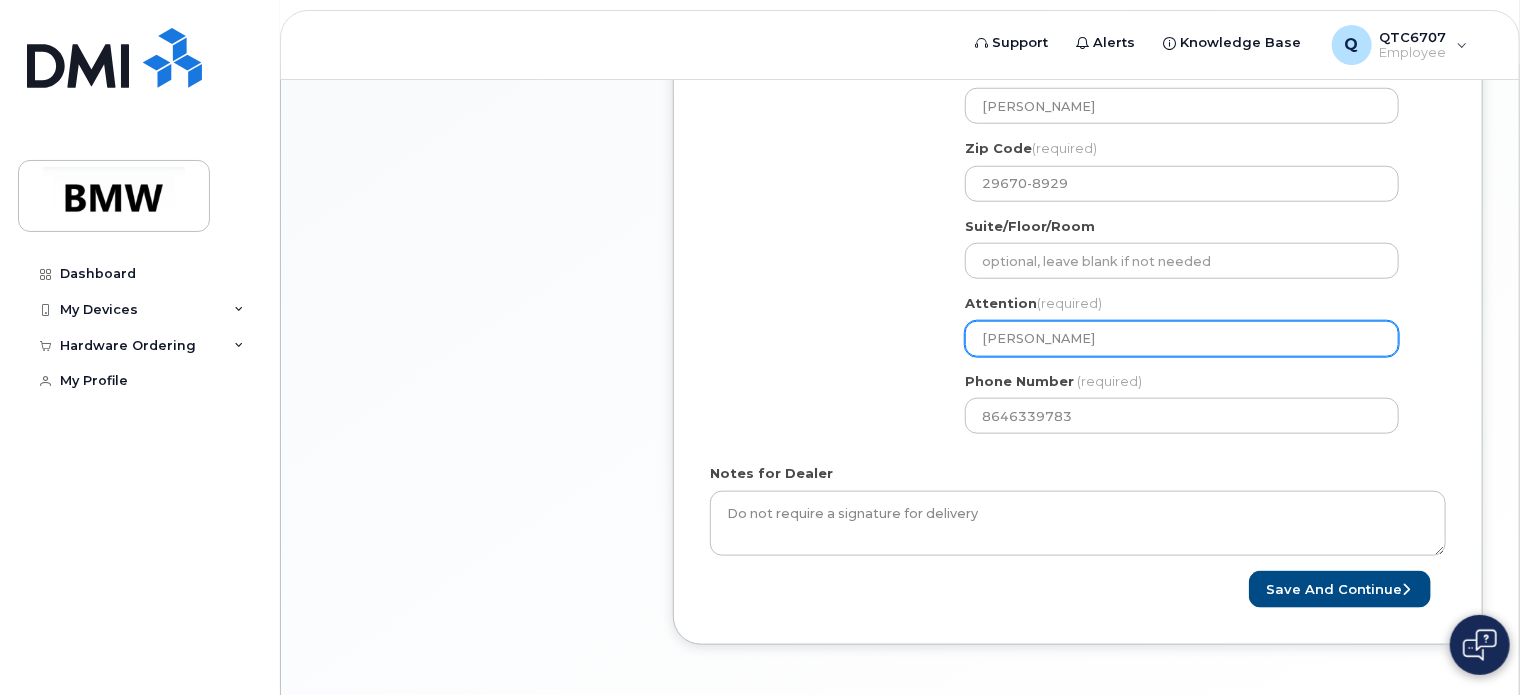 select 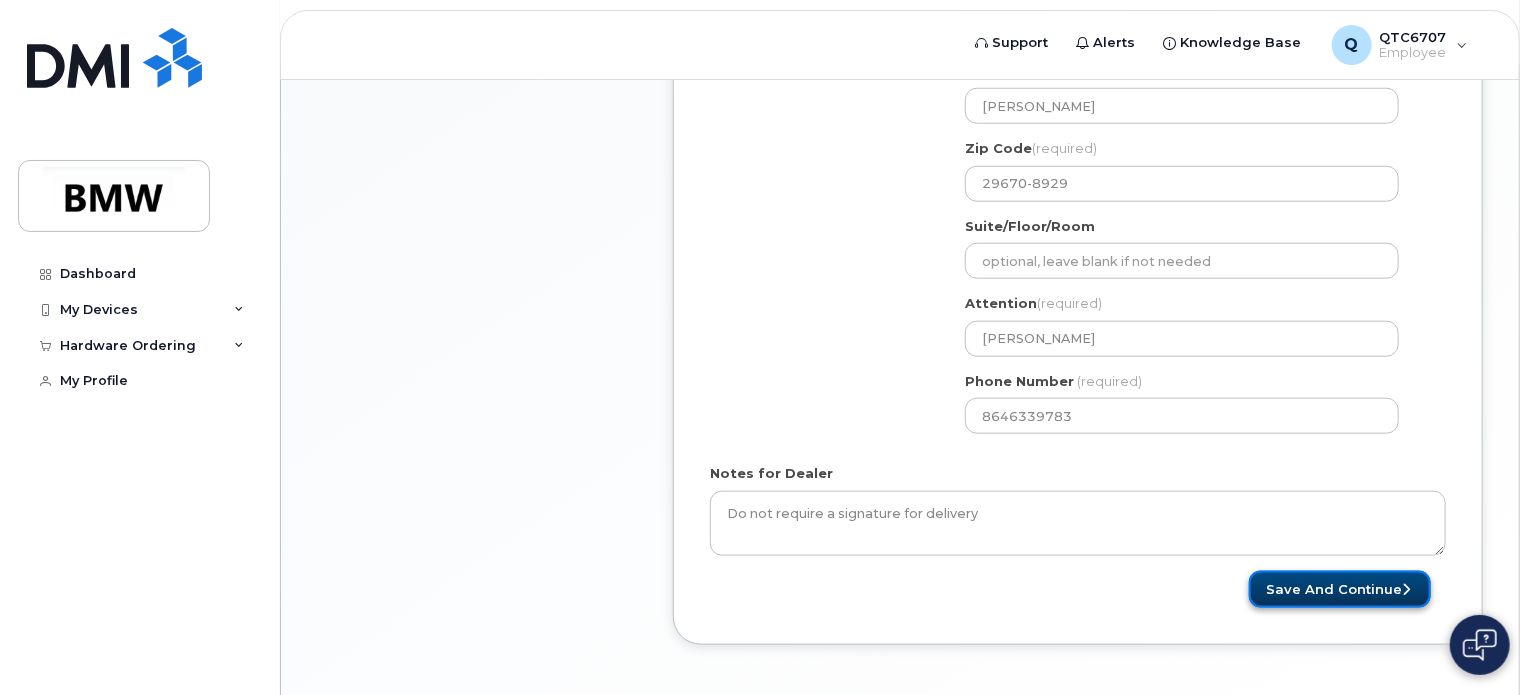 click on "Save and Continue" 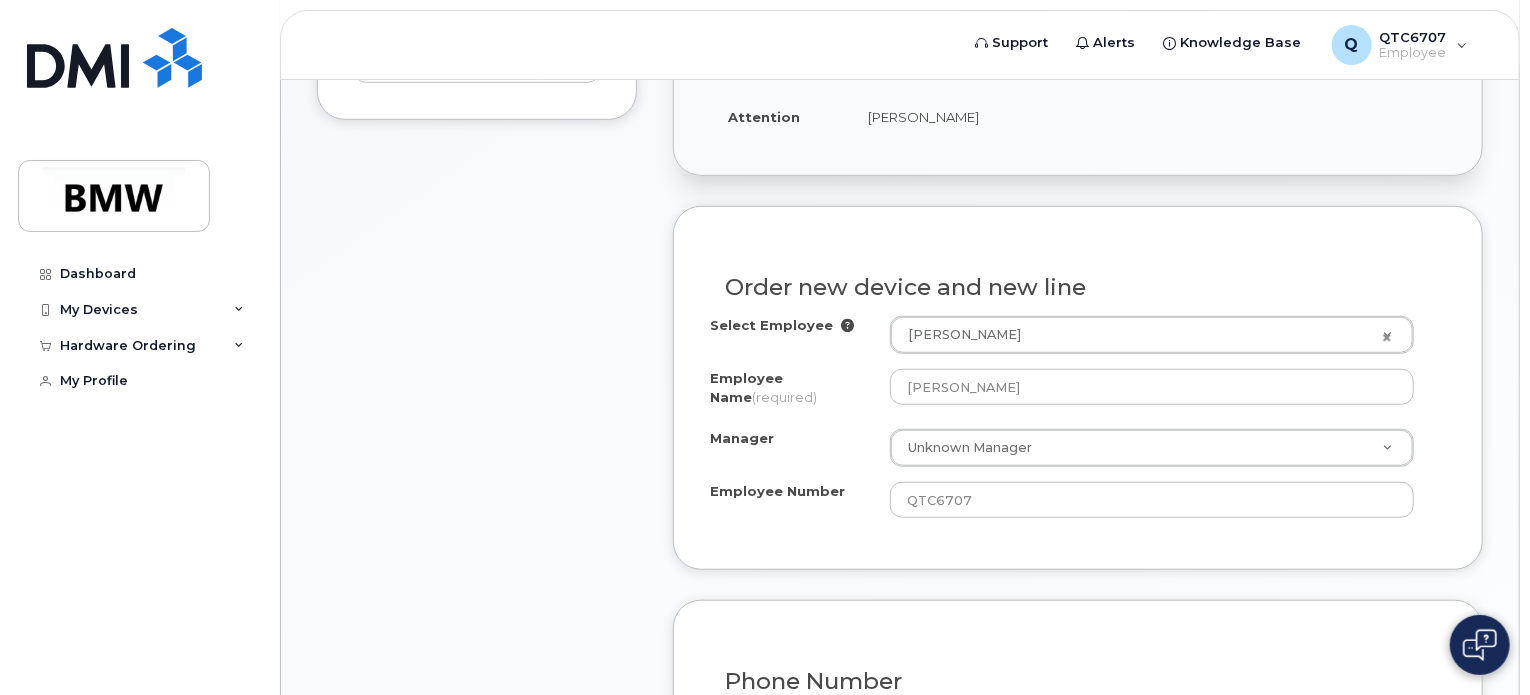 scroll, scrollTop: 600, scrollLeft: 0, axis: vertical 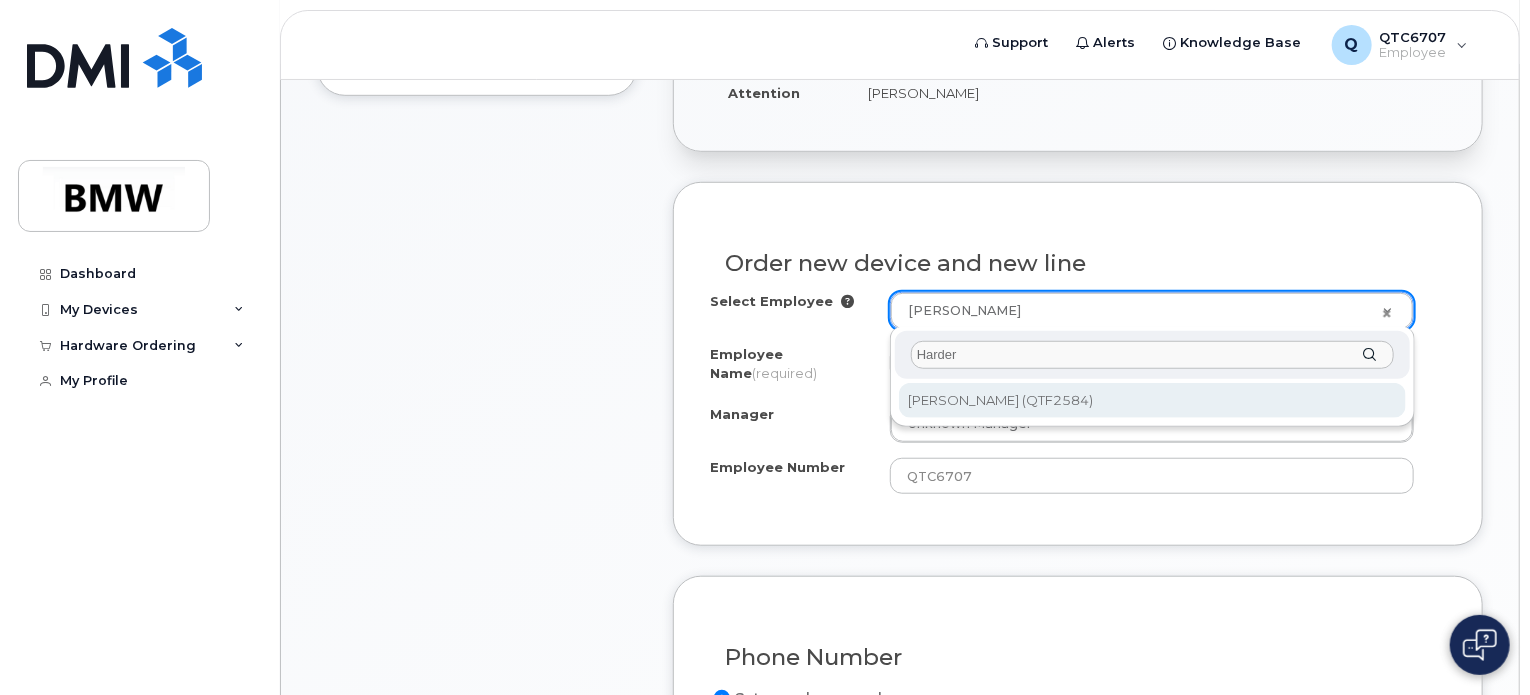 type on "Harder" 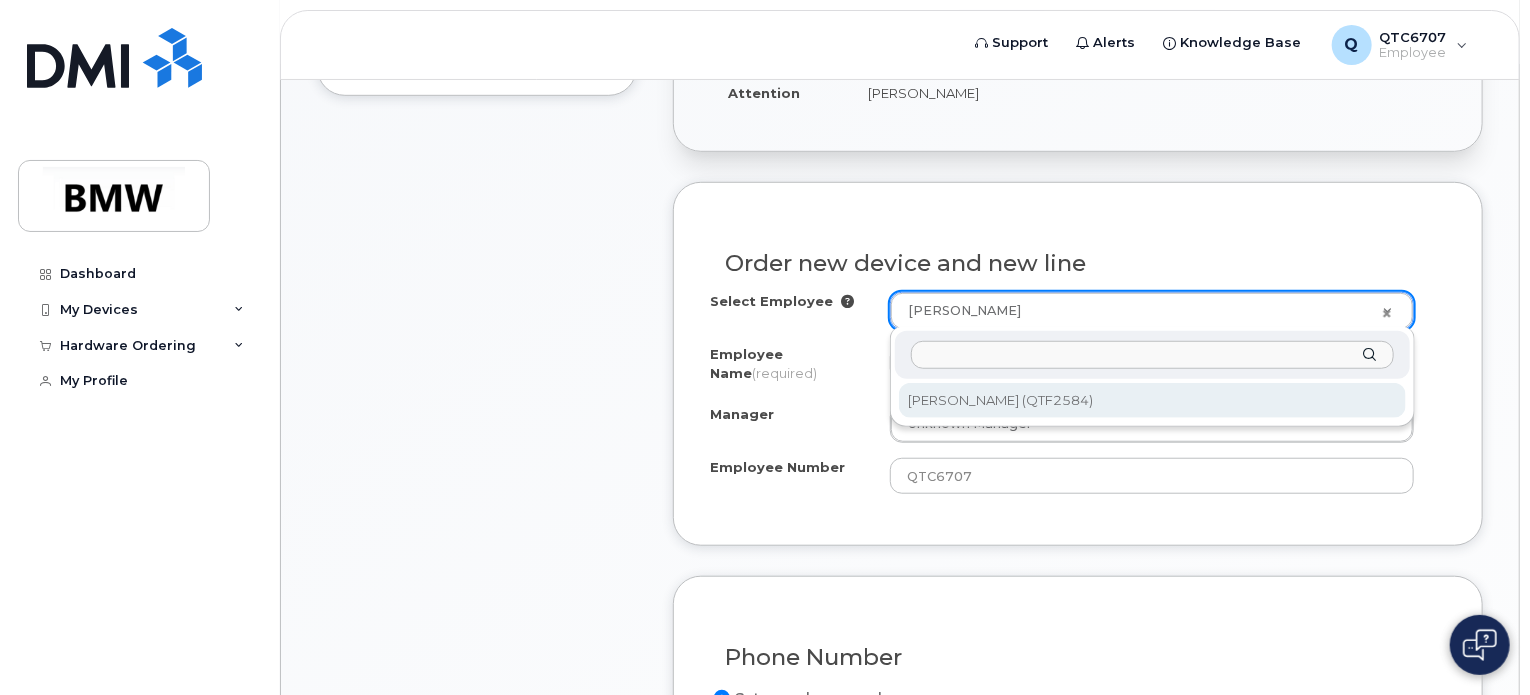 type on "Makayla Harder" 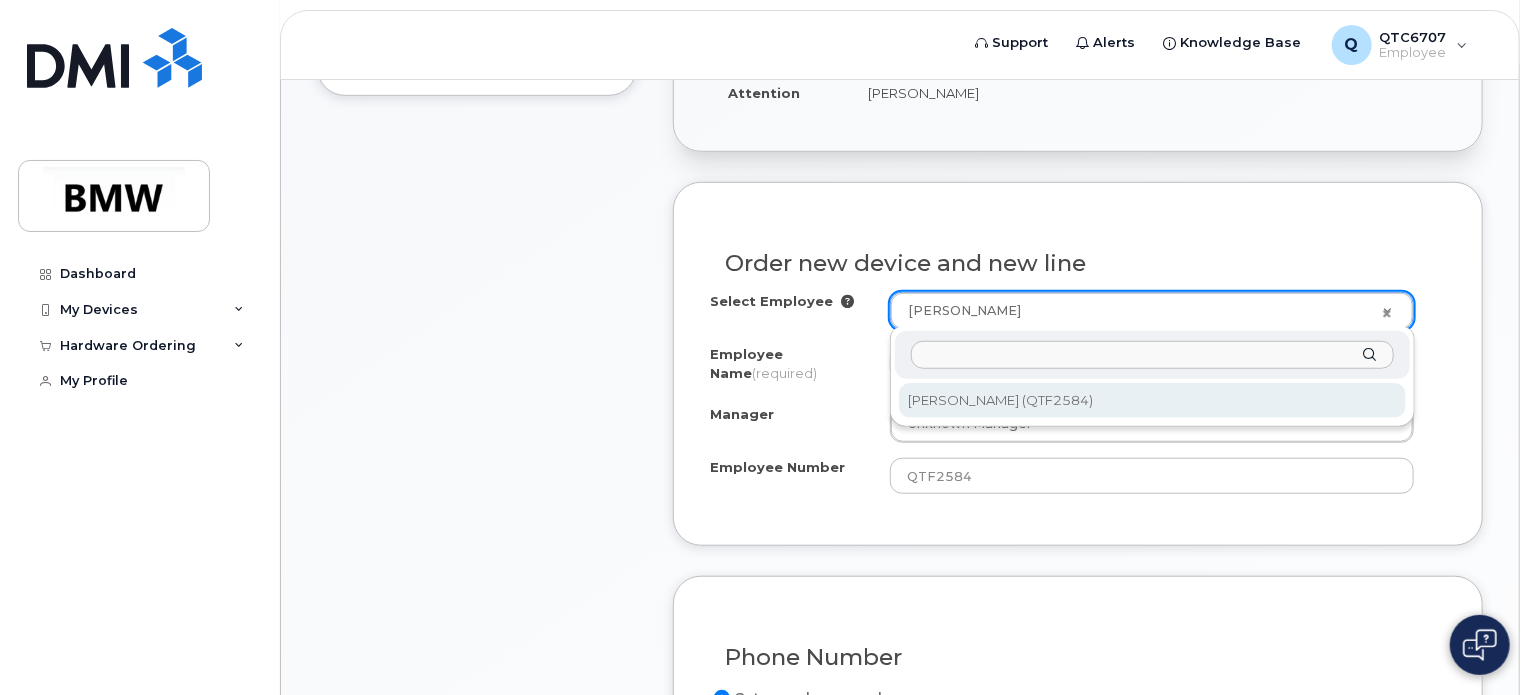 select on "2749975" 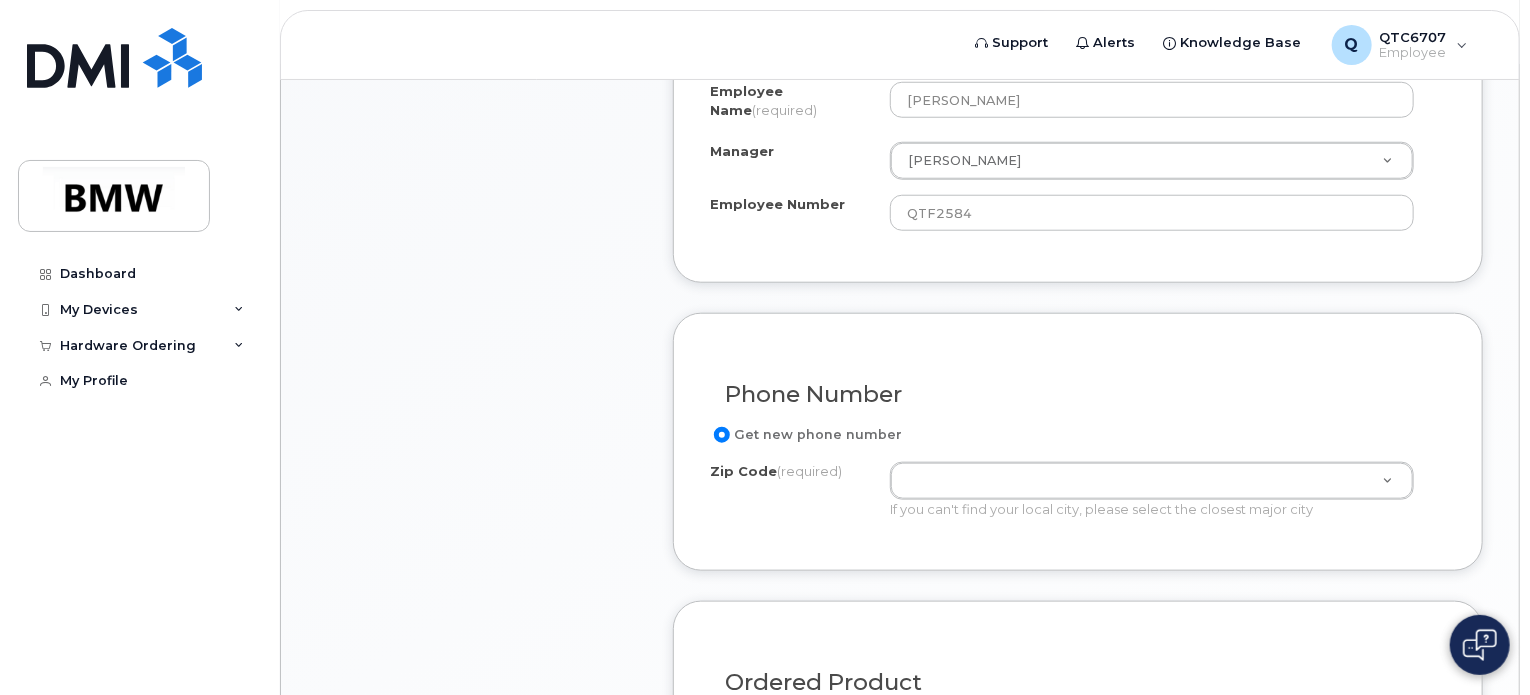 scroll, scrollTop: 900, scrollLeft: 0, axis: vertical 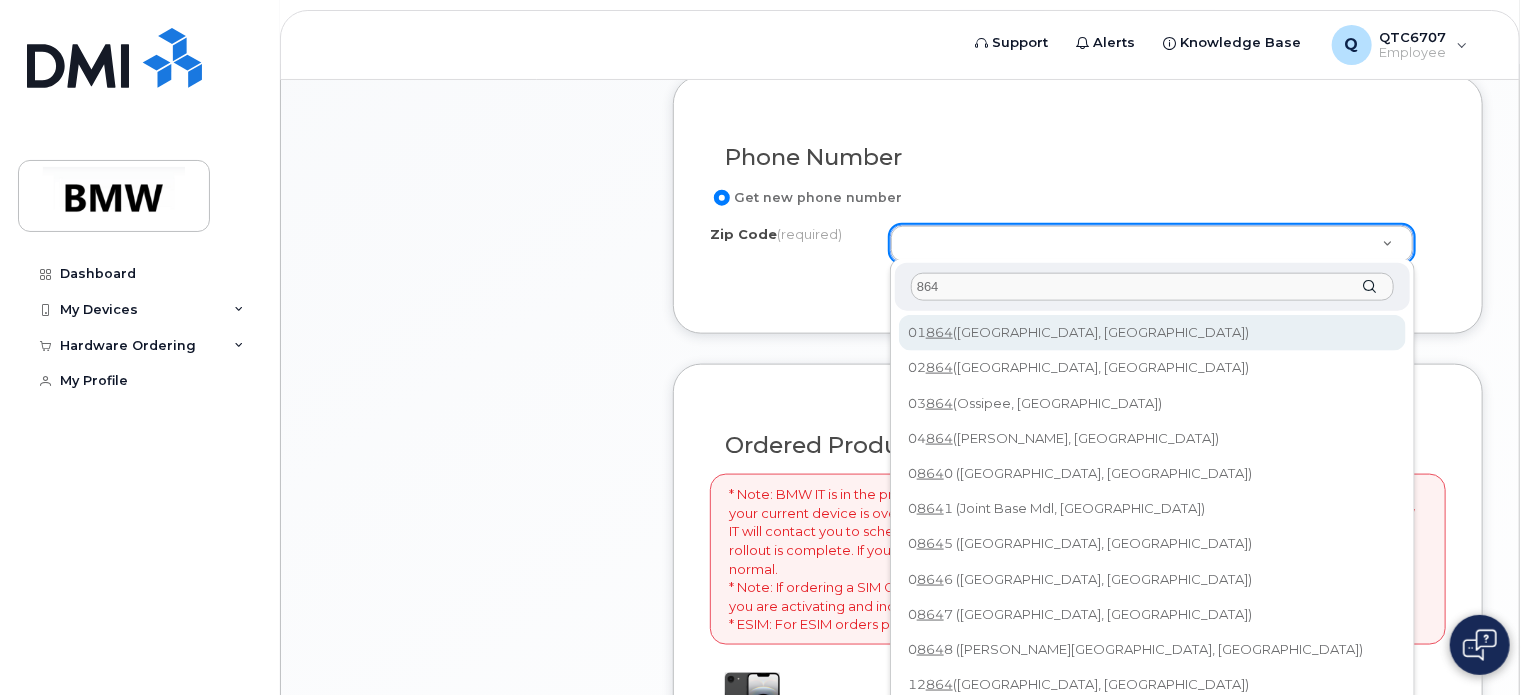 drag, startPoint x: 942, startPoint y: 280, endPoint x: 899, endPoint y: 279, distance: 43.011627 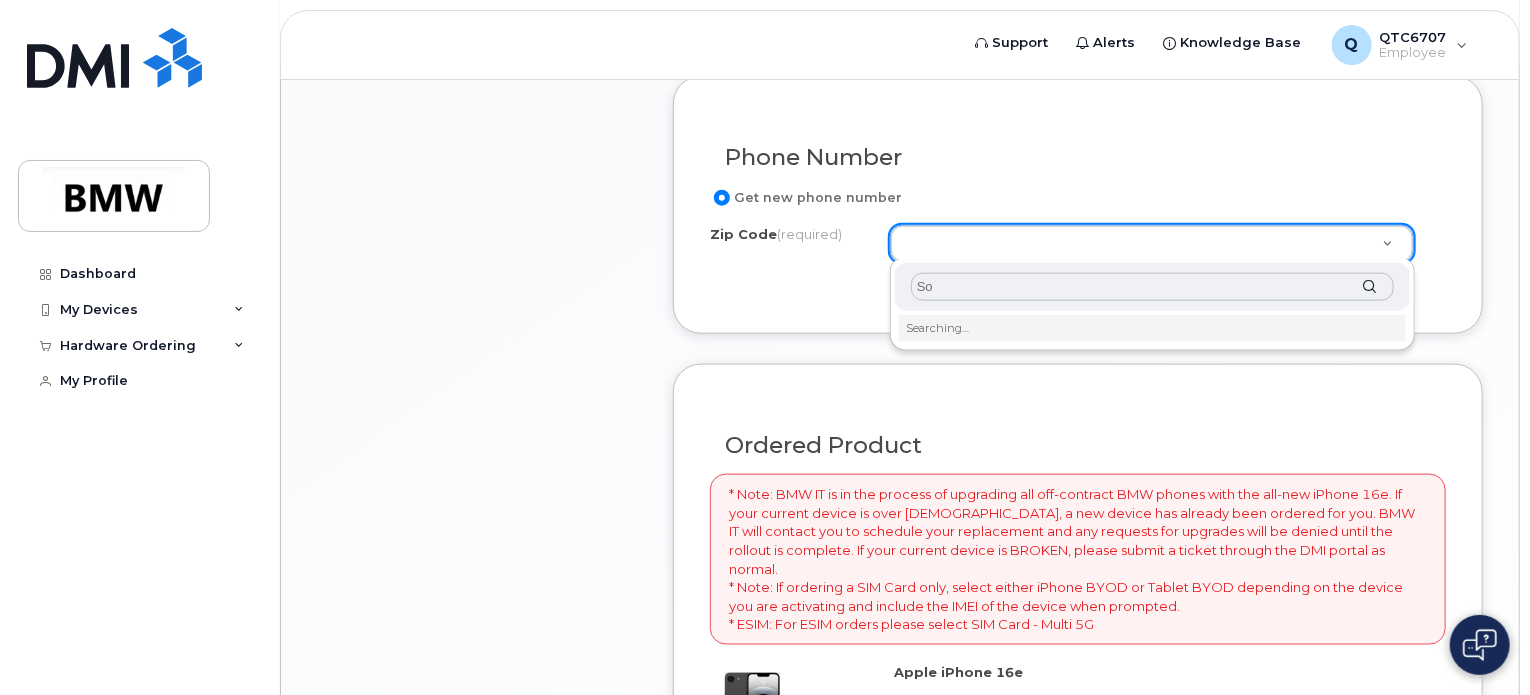 type on "S" 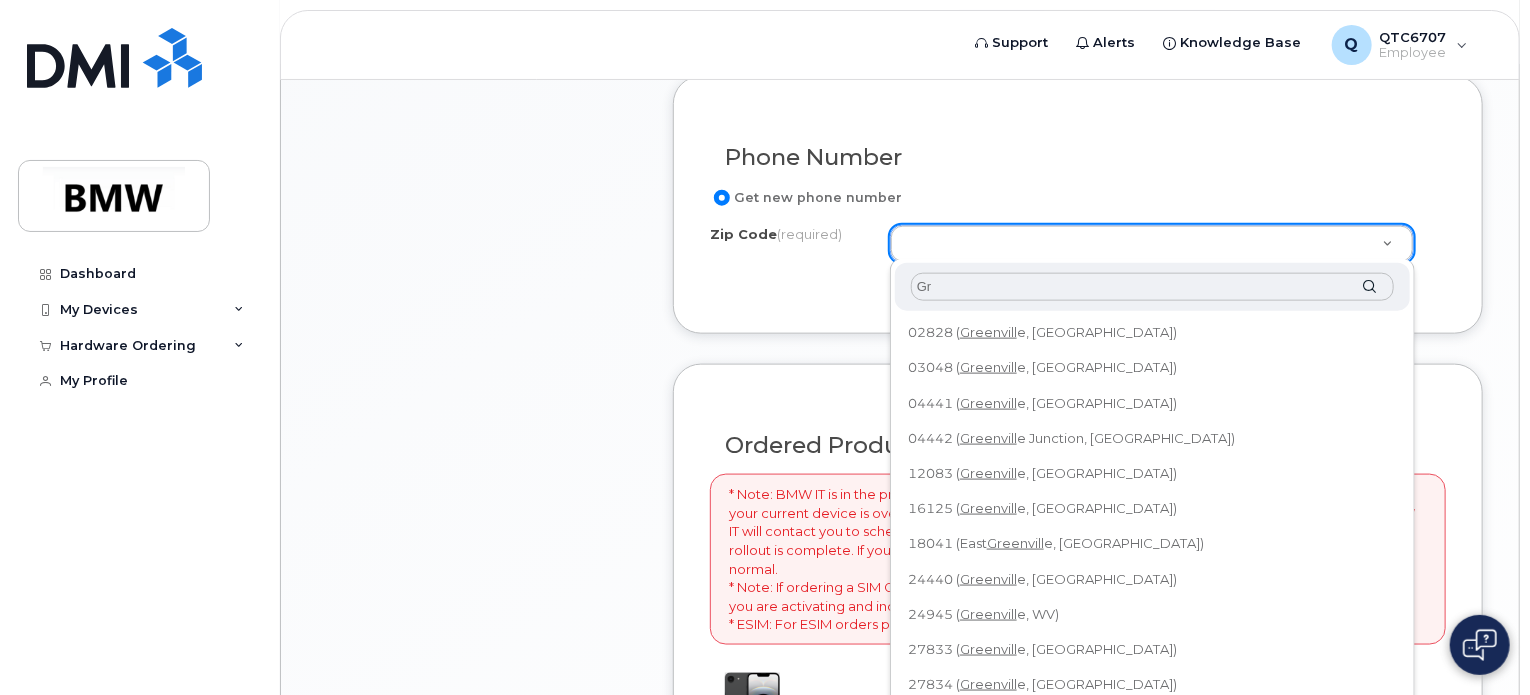 type on "G" 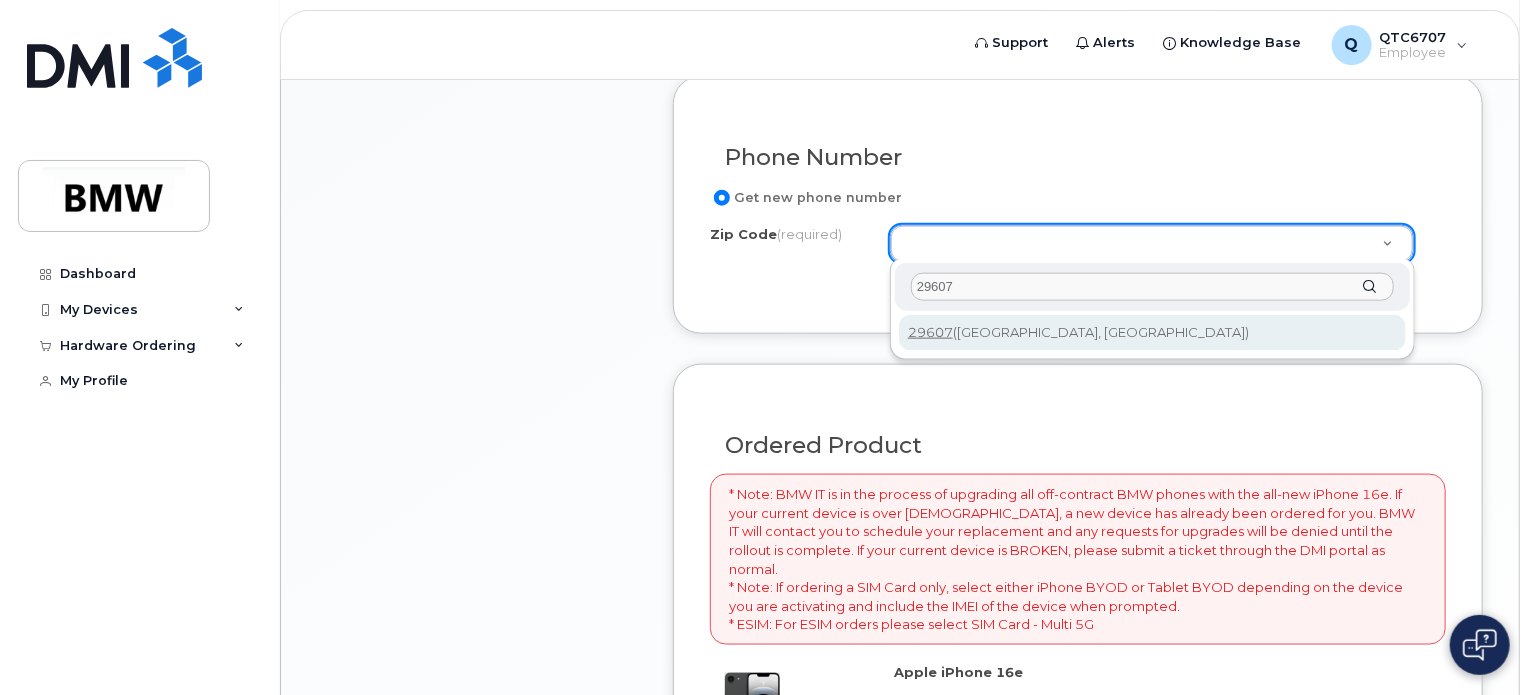 type on "29607" 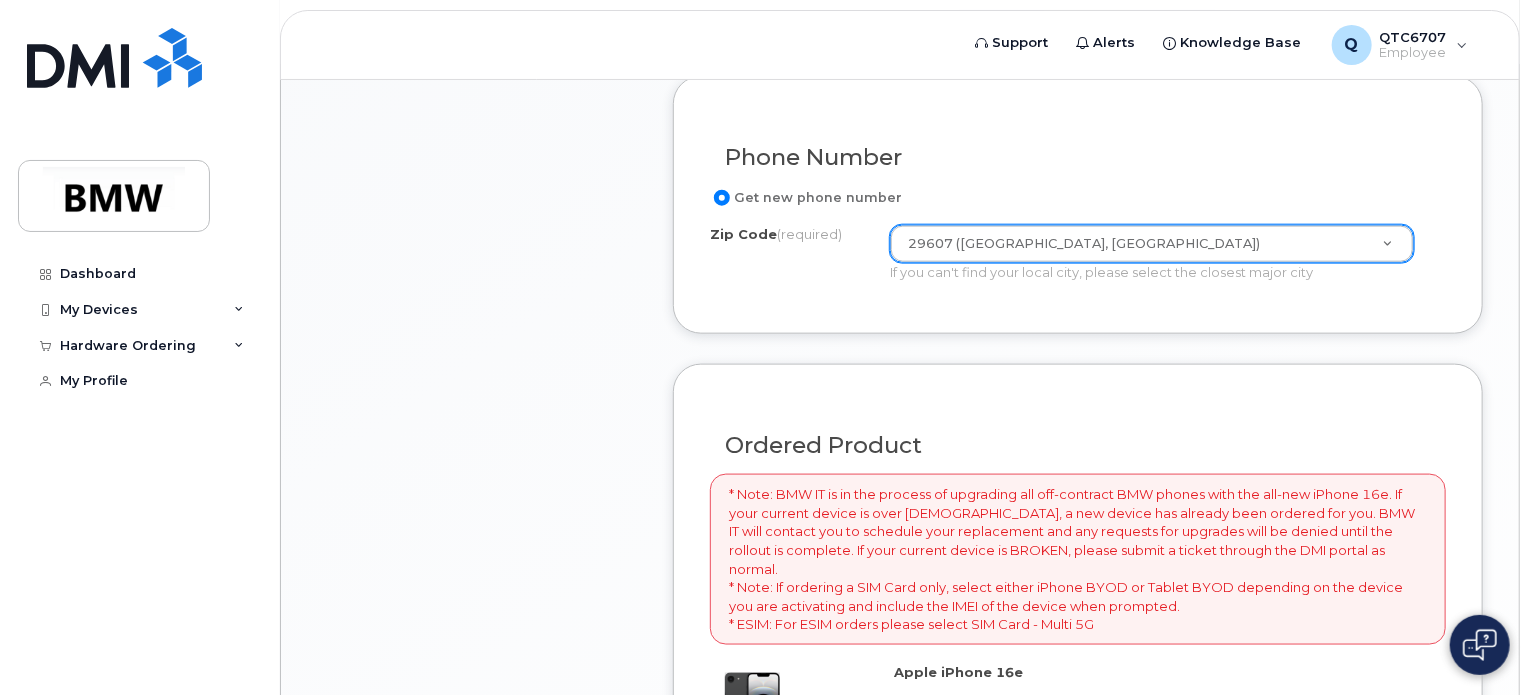 click on "Phone Number
Get new phone number
Zip Code
(required)
29607 (Greenville, SC)     Zip Code
(required)
29607 (Greenville, SC)
If you can't find your local city, please select the closest major city" 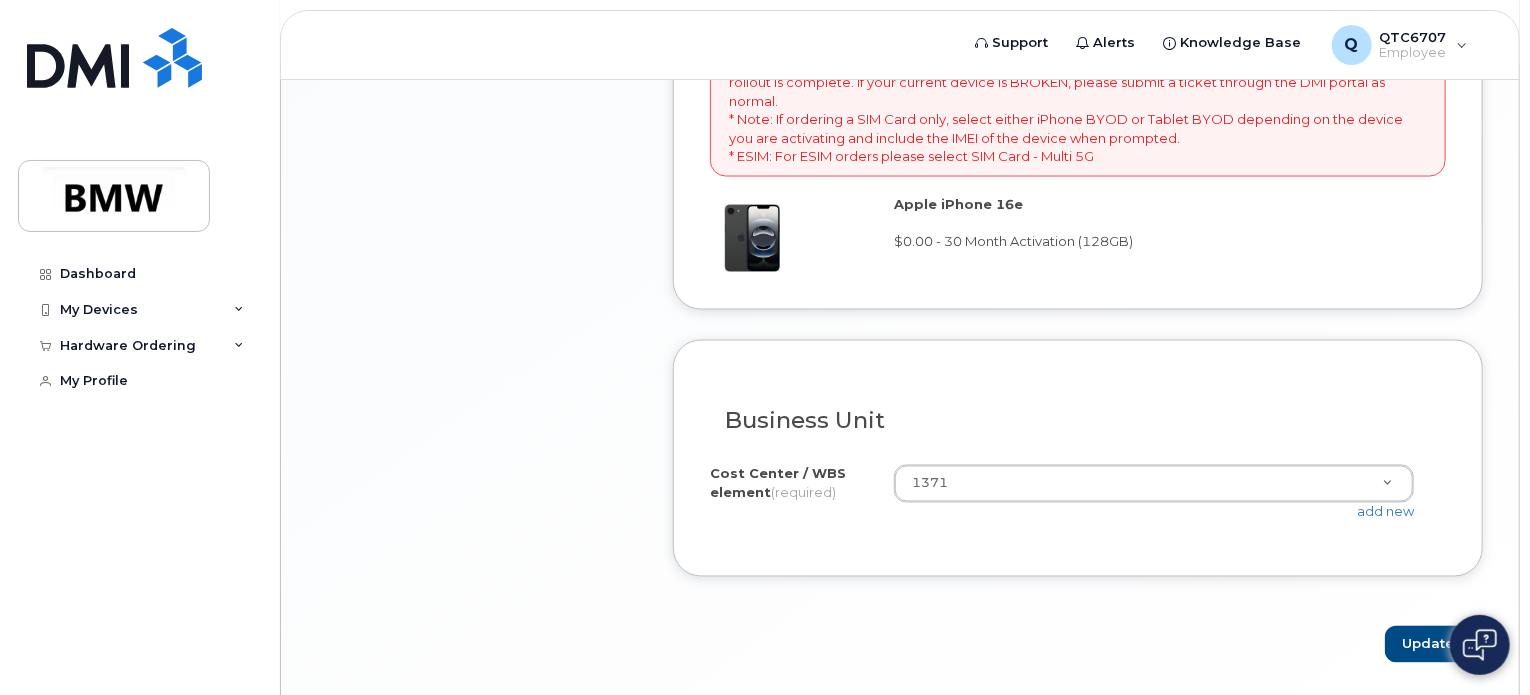 scroll, scrollTop: 1611, scrollLeft: 0, axis: vertical 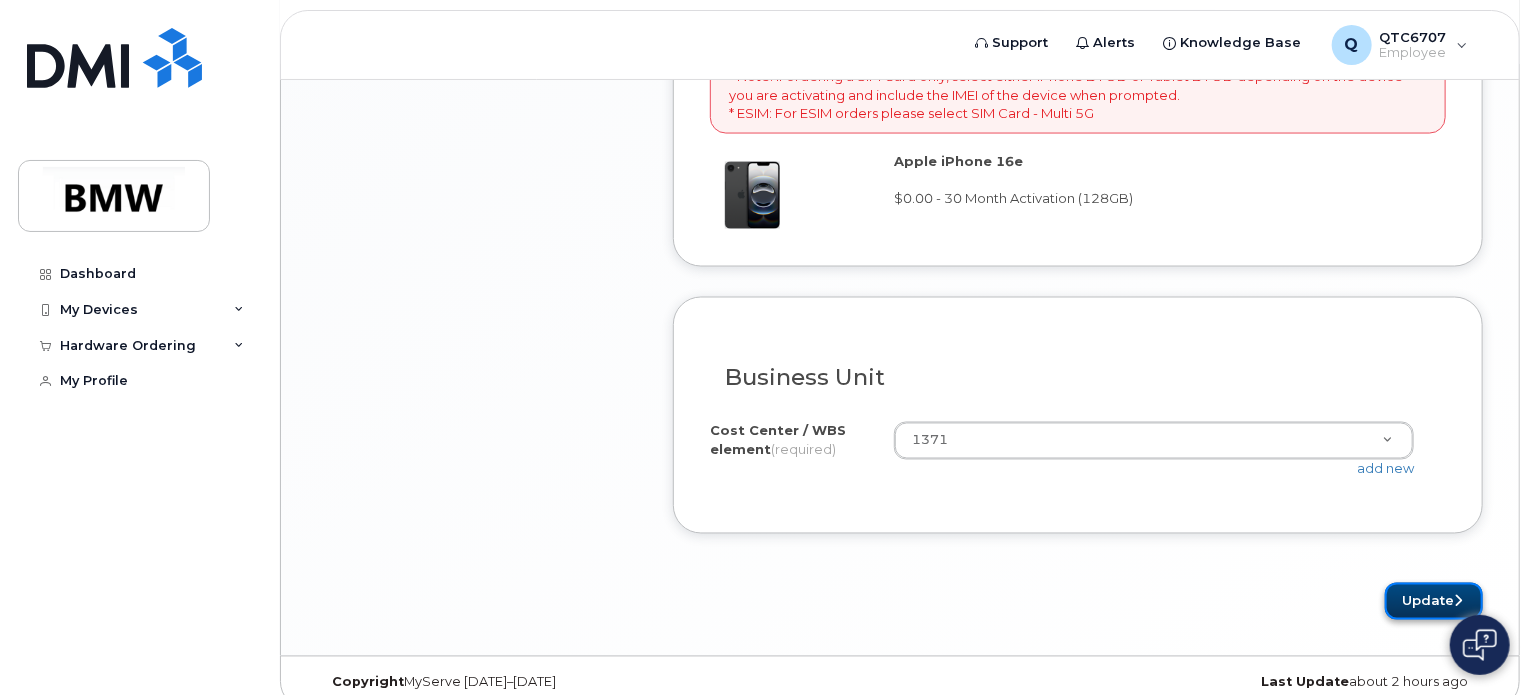 click on "Update" 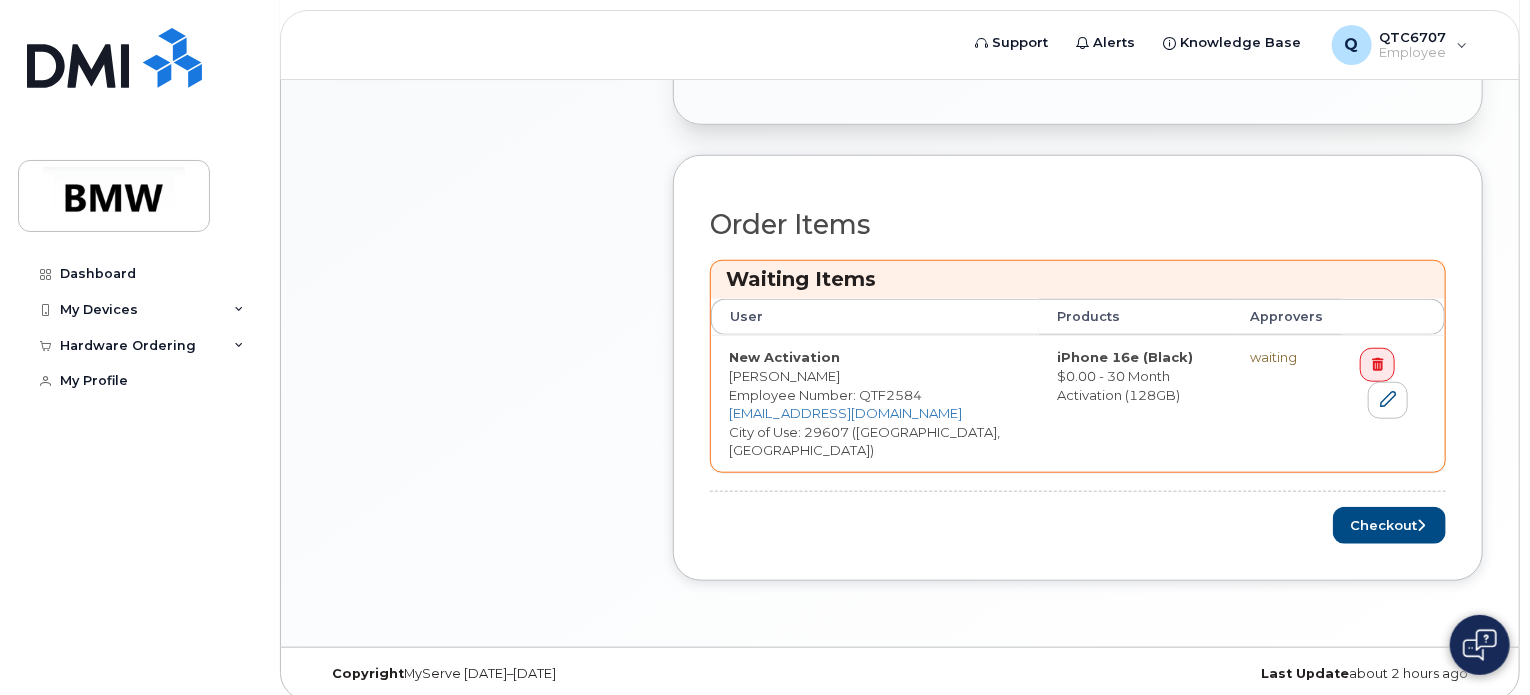 scroll, scrollTop: 723, scrollLeft: 0, axis: vertical 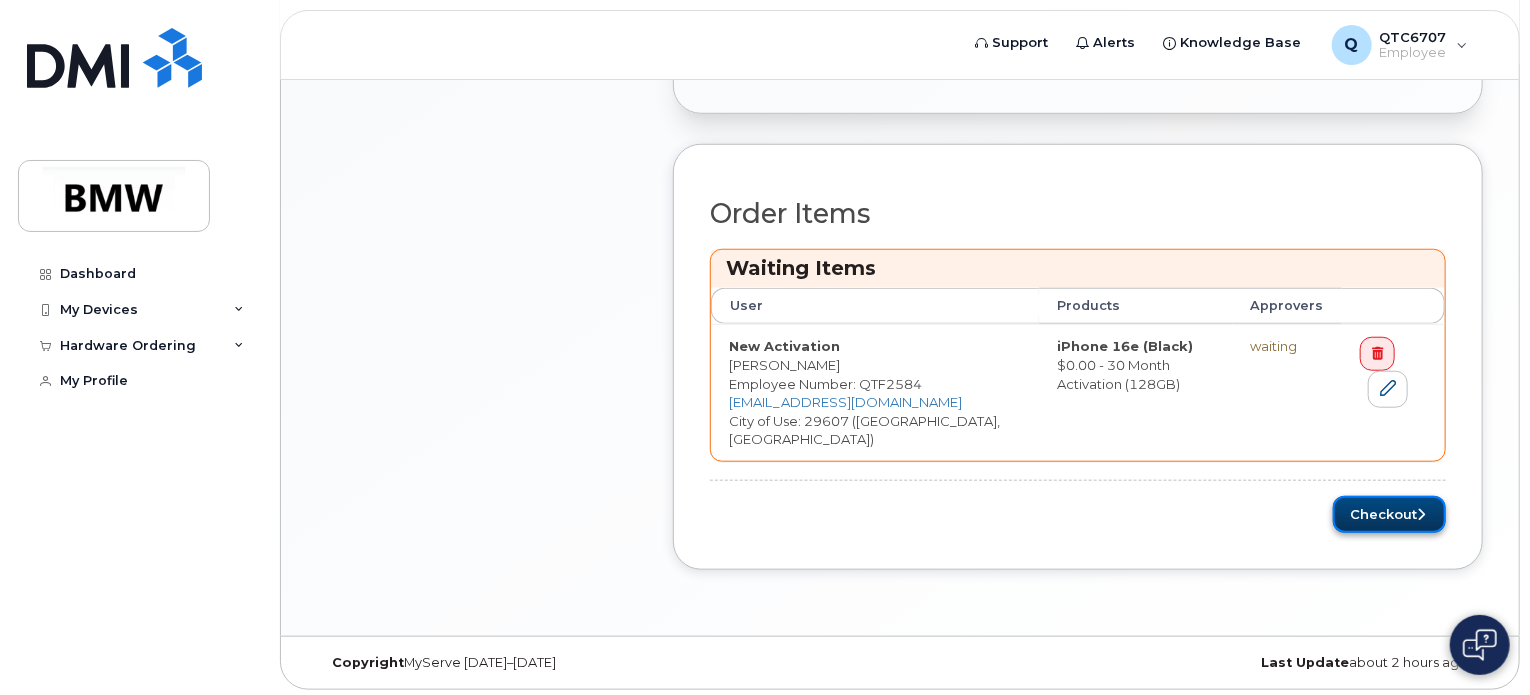 click on "Checkout" 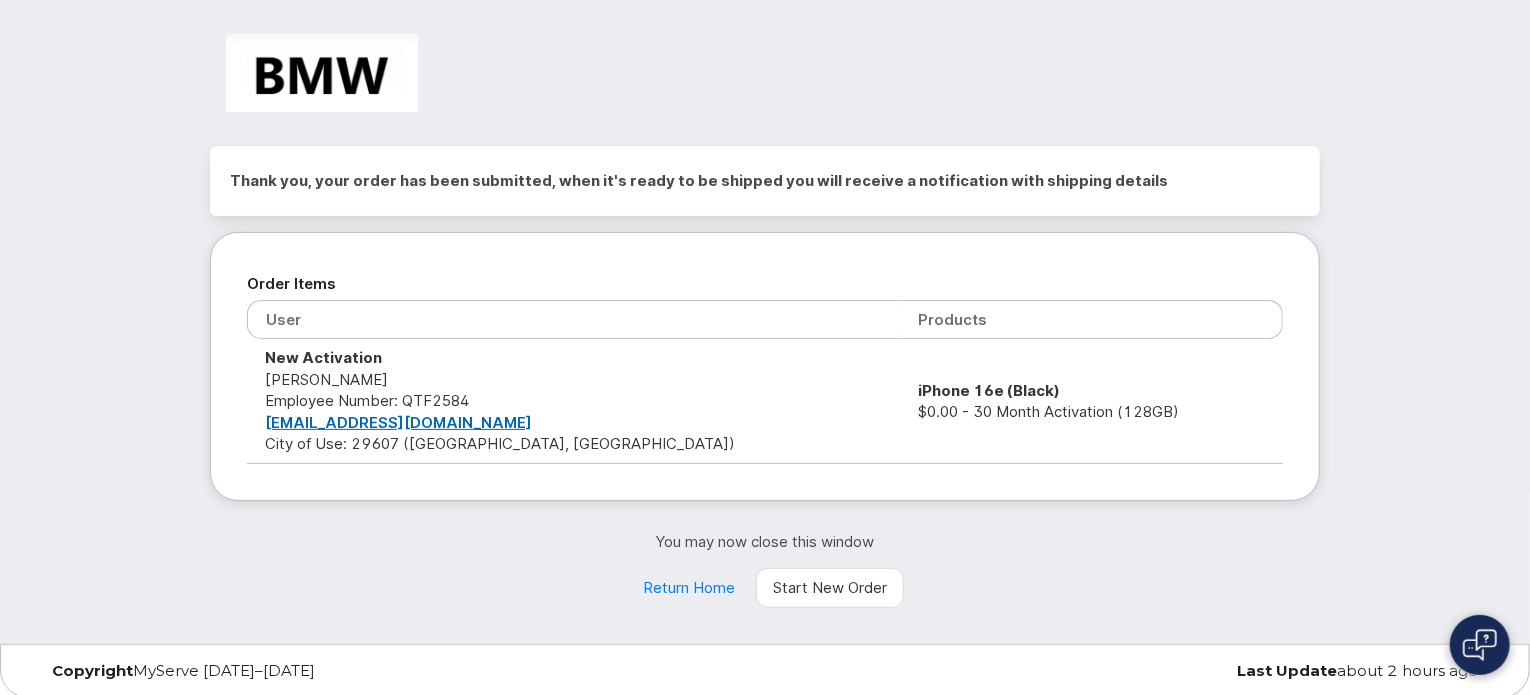 scroll, scrollTop: 0, scrollLeft: 0, axis: both 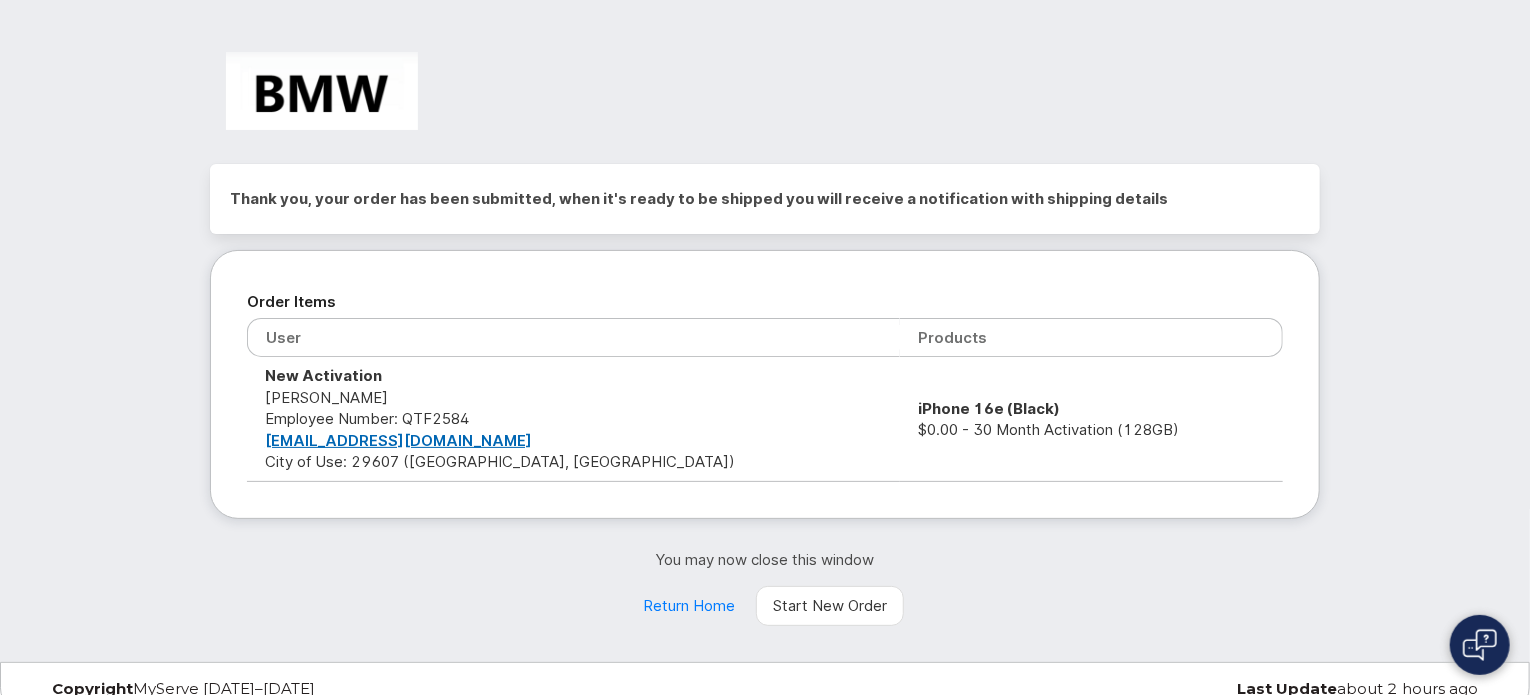 click on "Thank you, your order has been submitted, when it's ready to be shipped you will receive a notification with shipping details
Order Items
User
Products
New Activation
[PERSON_NAME]
Employee Number: QTF2584
[EMAIL_ADDRESS][DOMAIN_NAME]
City of Use:
29607 ([GEOGRAPHIC_DATA], [GEOGRAPHIC_DATA])
iPhone 16e
(Black)
$0.00 - 30 Month Activation (128GB)
You may now close this window
Return Home
Start New Order" at bounding box center [765, 331] 